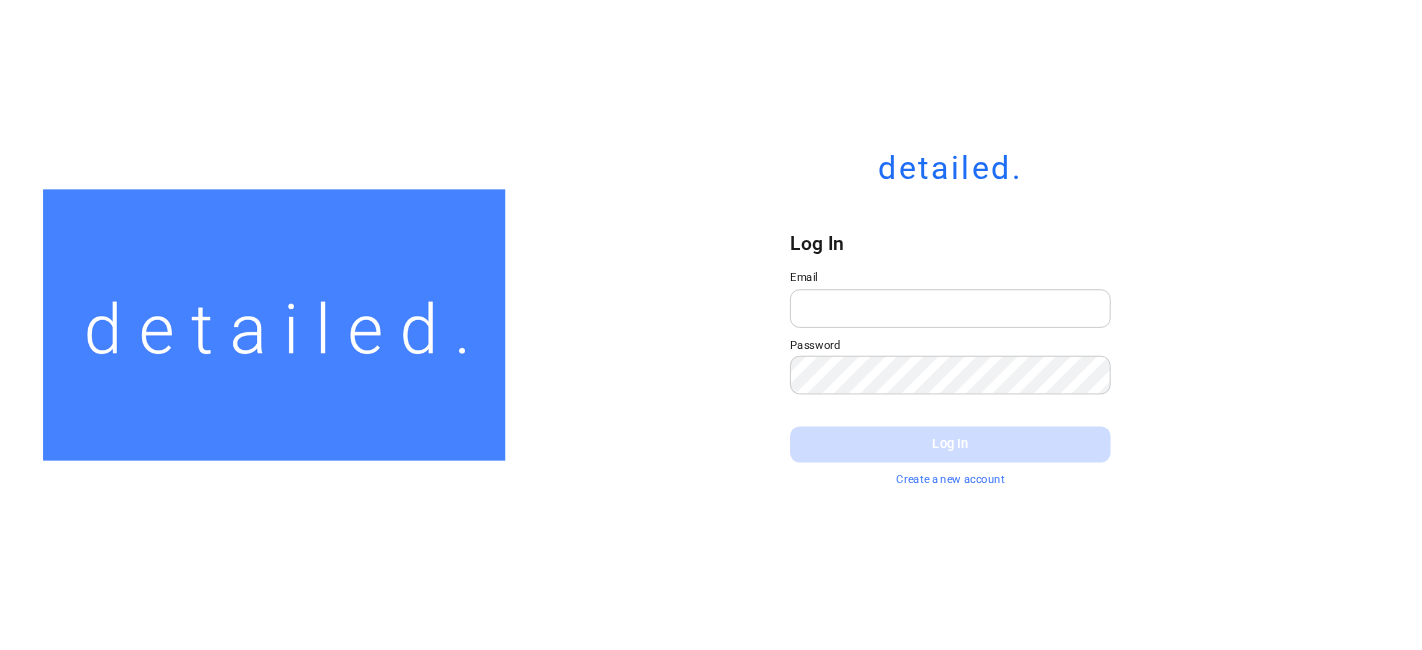 scroll, scrollTop: 0, scrollLeft: 0, axis: both 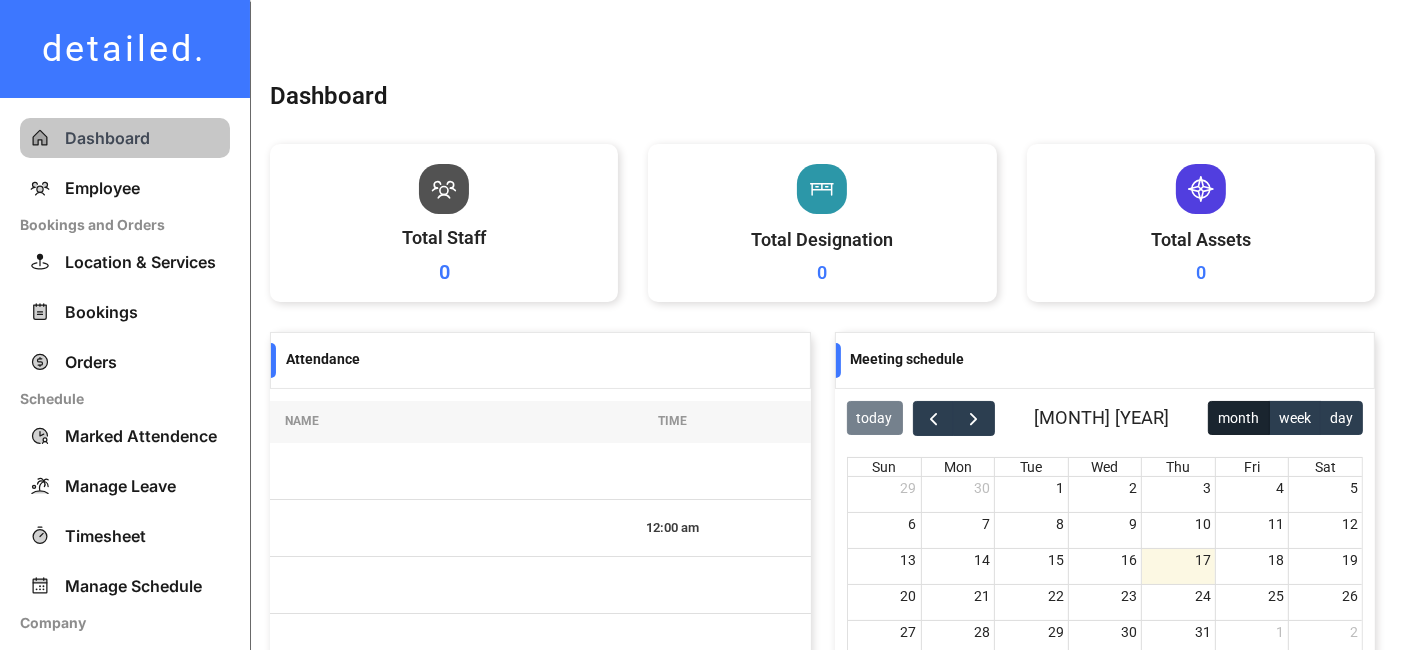 click on "Marked Attendence" at bounding box center (145, 436) 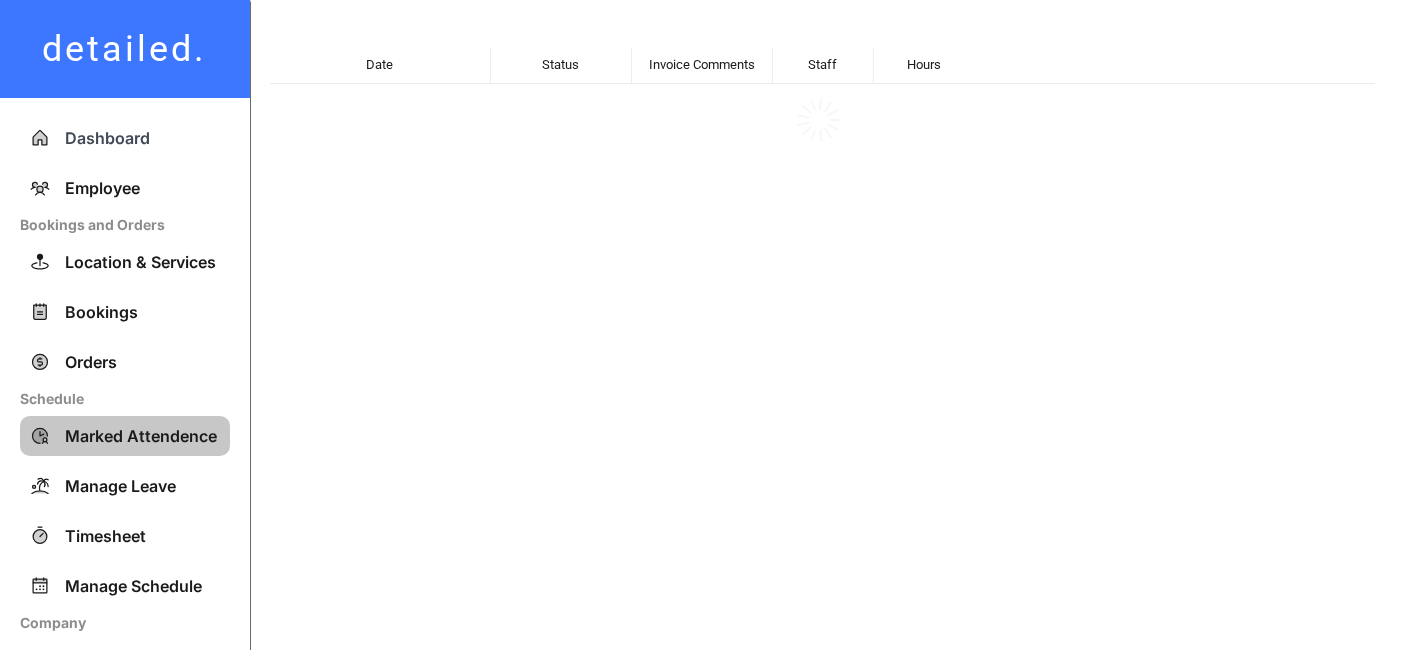 select on "**********" 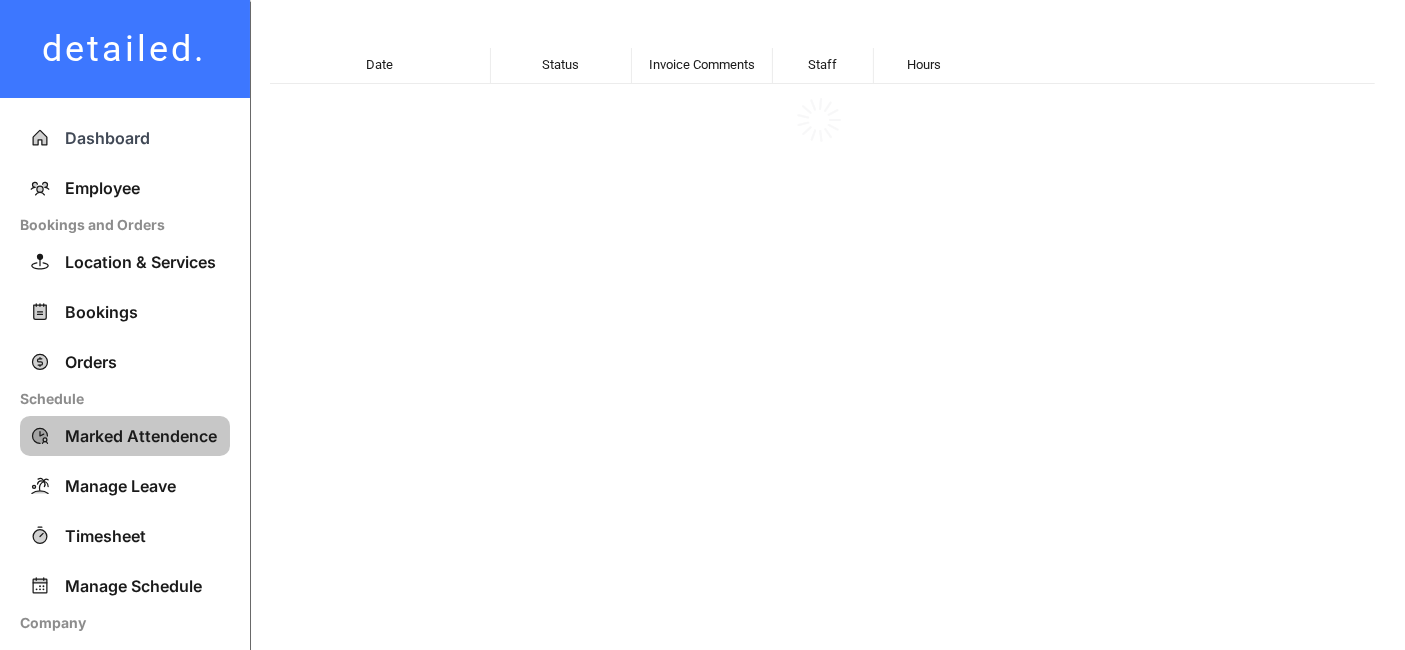 select on "**********" 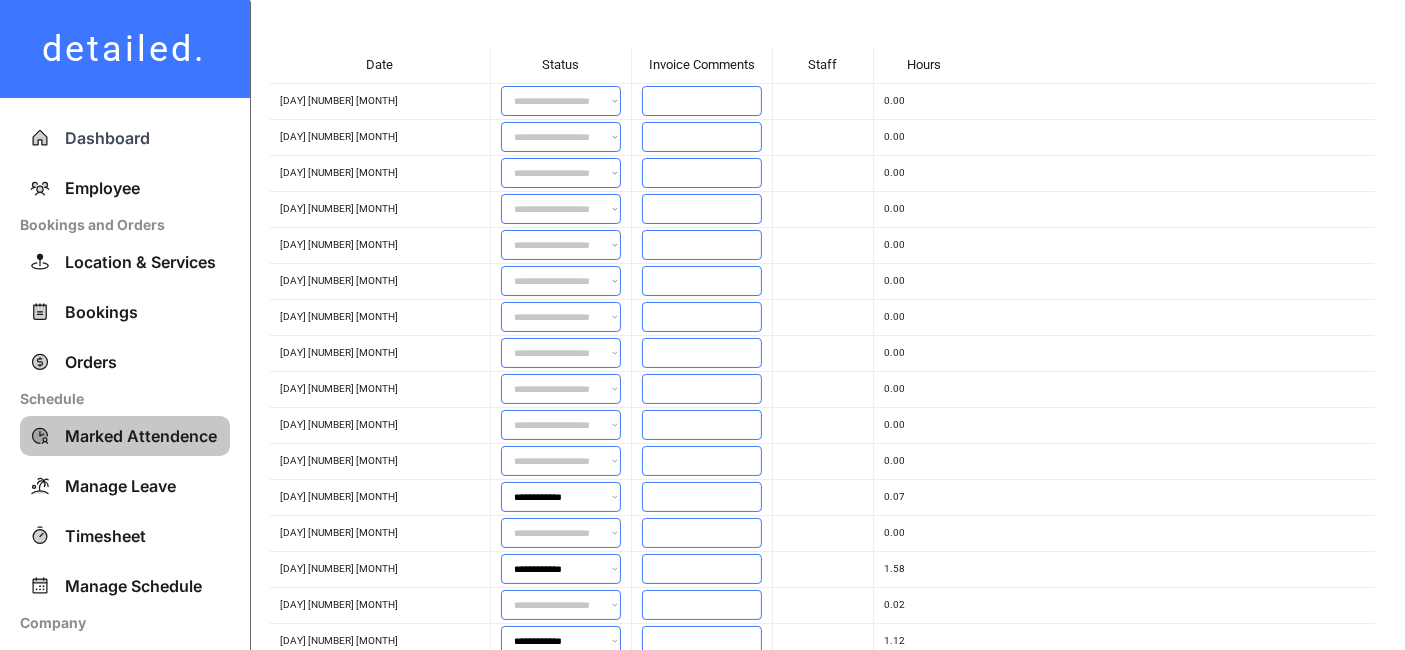 select on "**********" 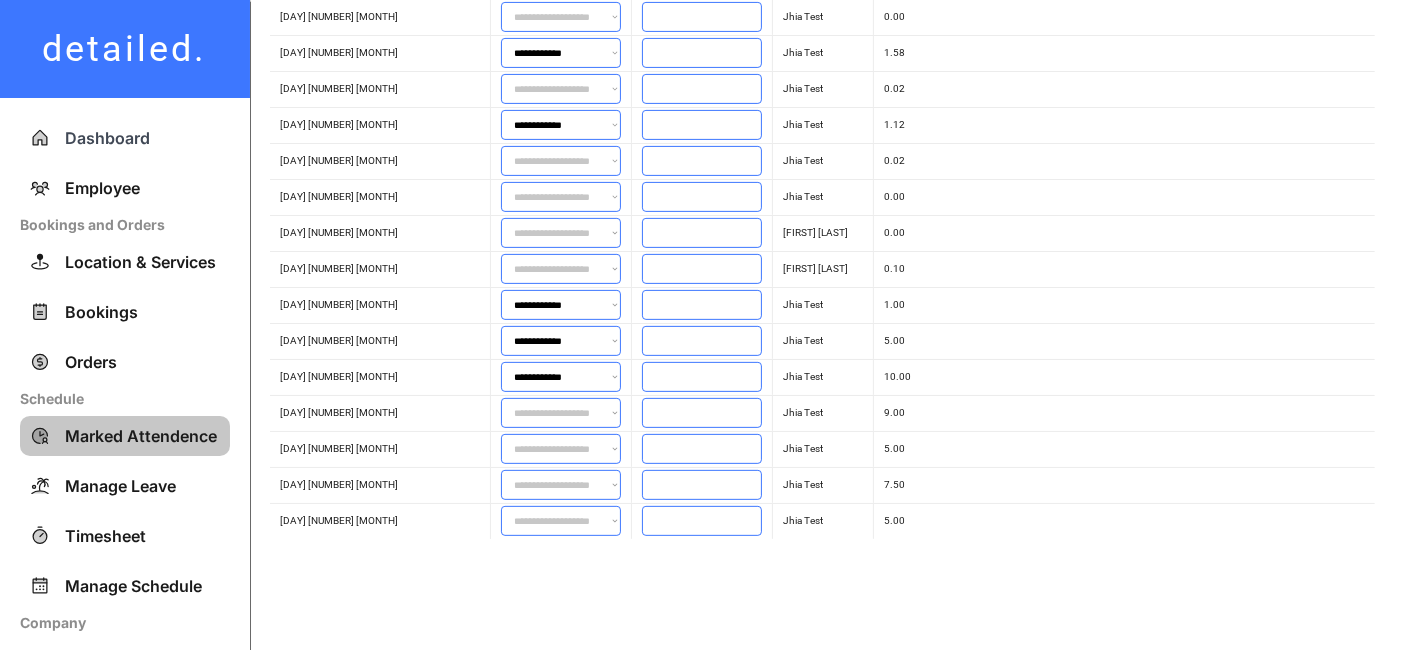 click on "[DAY] [NUMBER] [MONTH]" at bounding box center (380, 449) 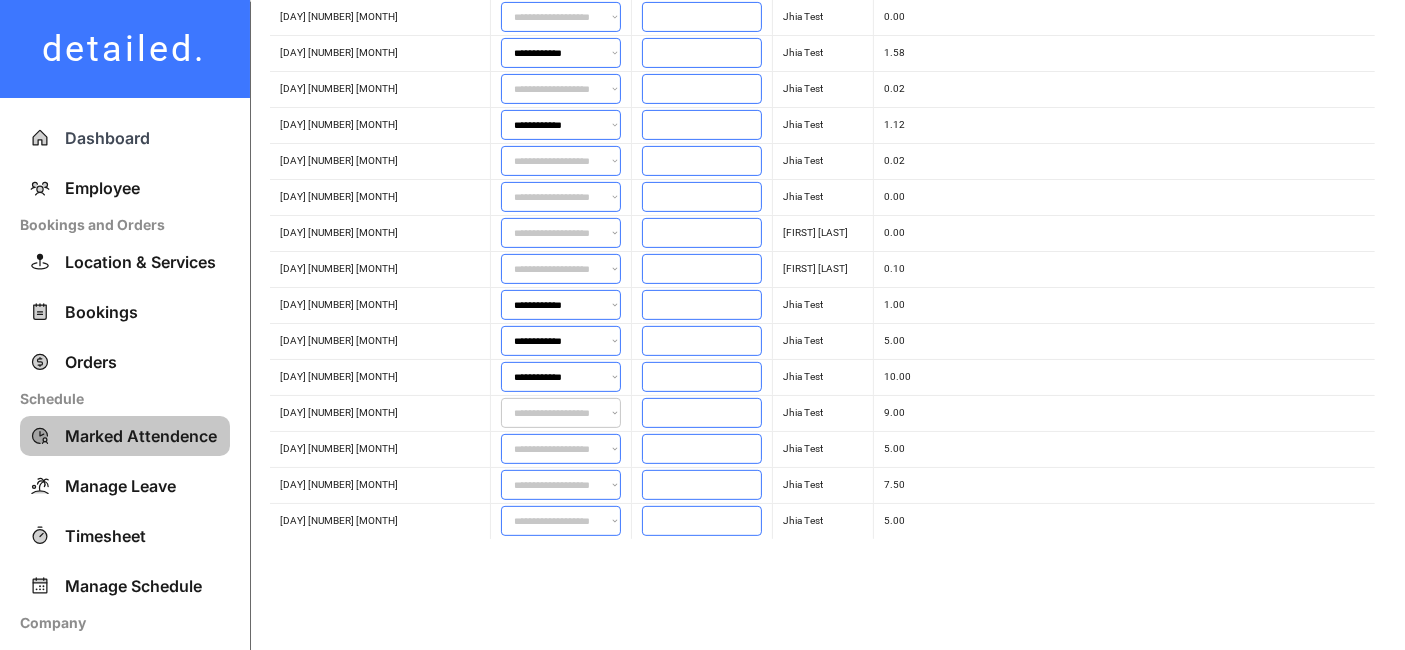 click on "**********" at bounding box center (561, 413) 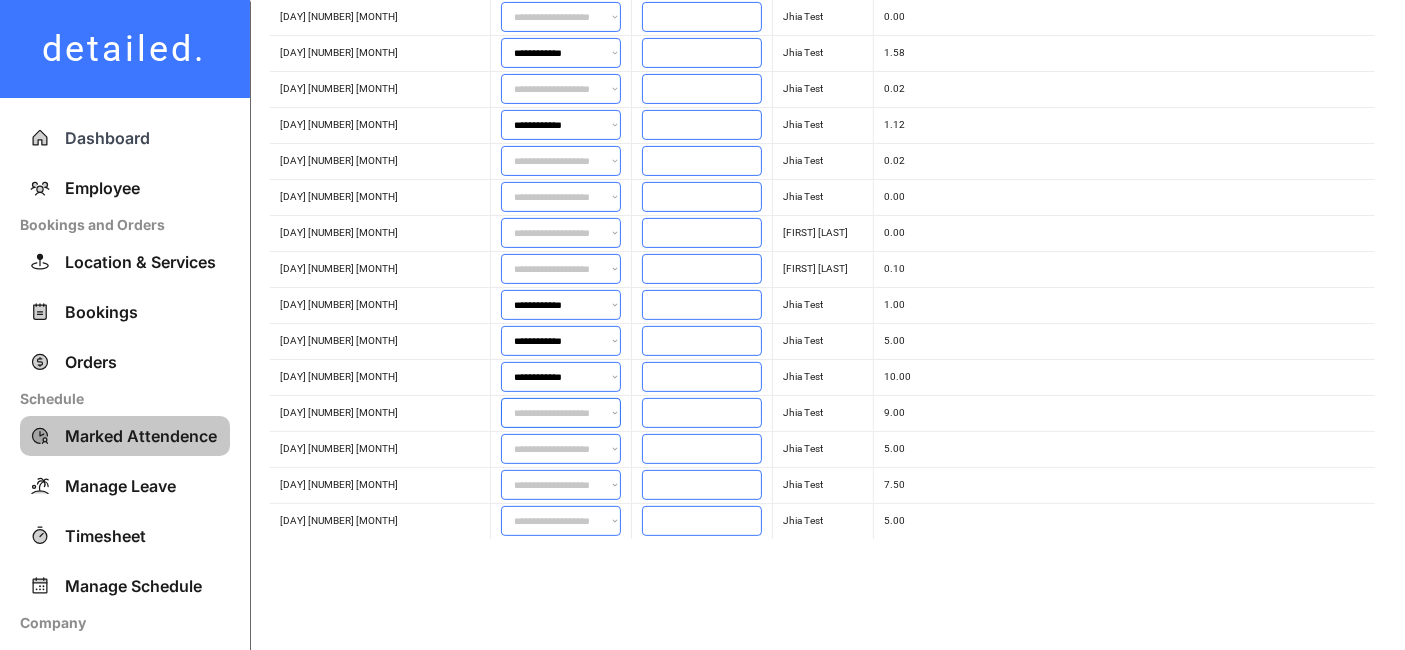 click on "**********" at bounding box center (561, 413) 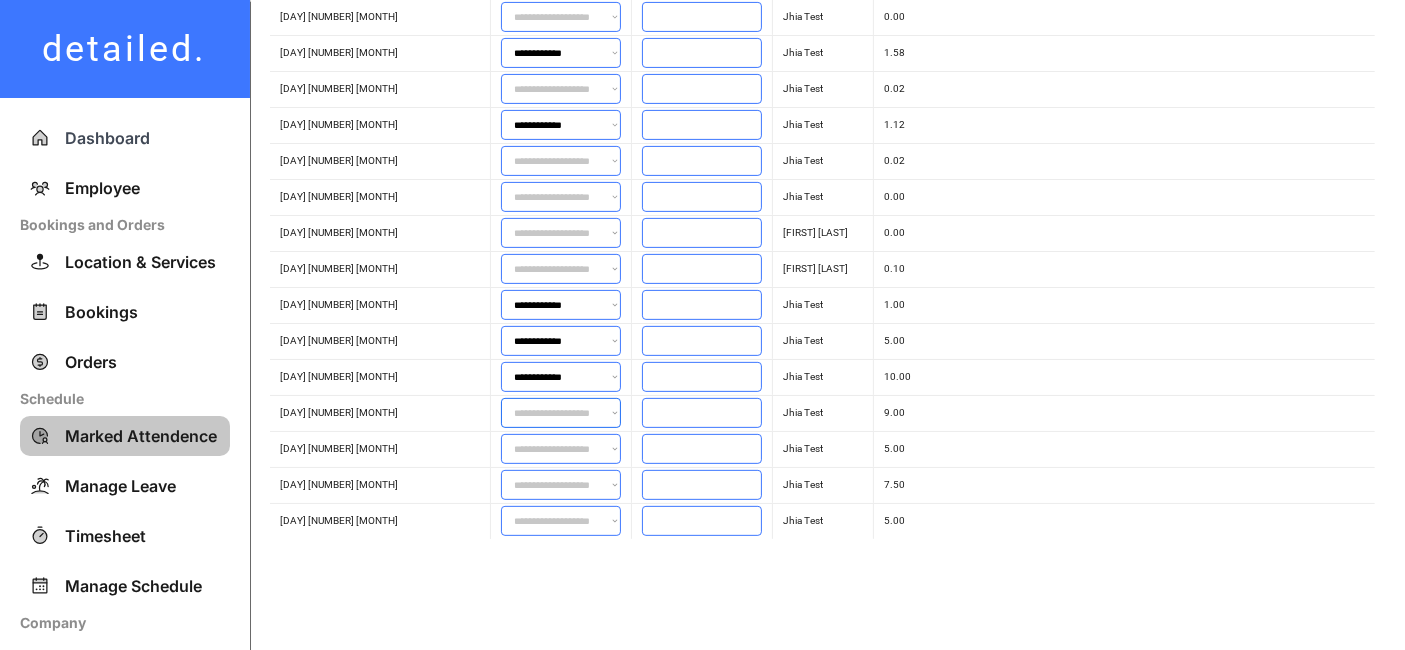 select on "**********" 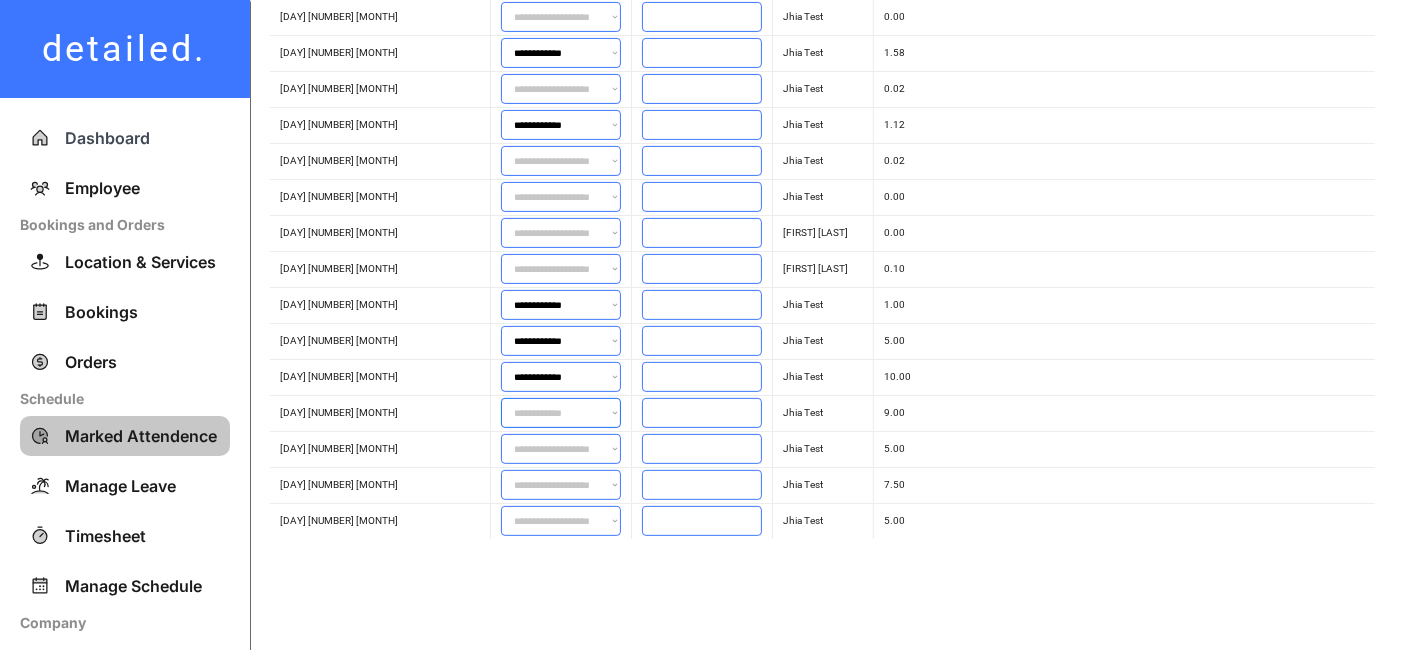 click on "**********" at bounding box center [561, 413] 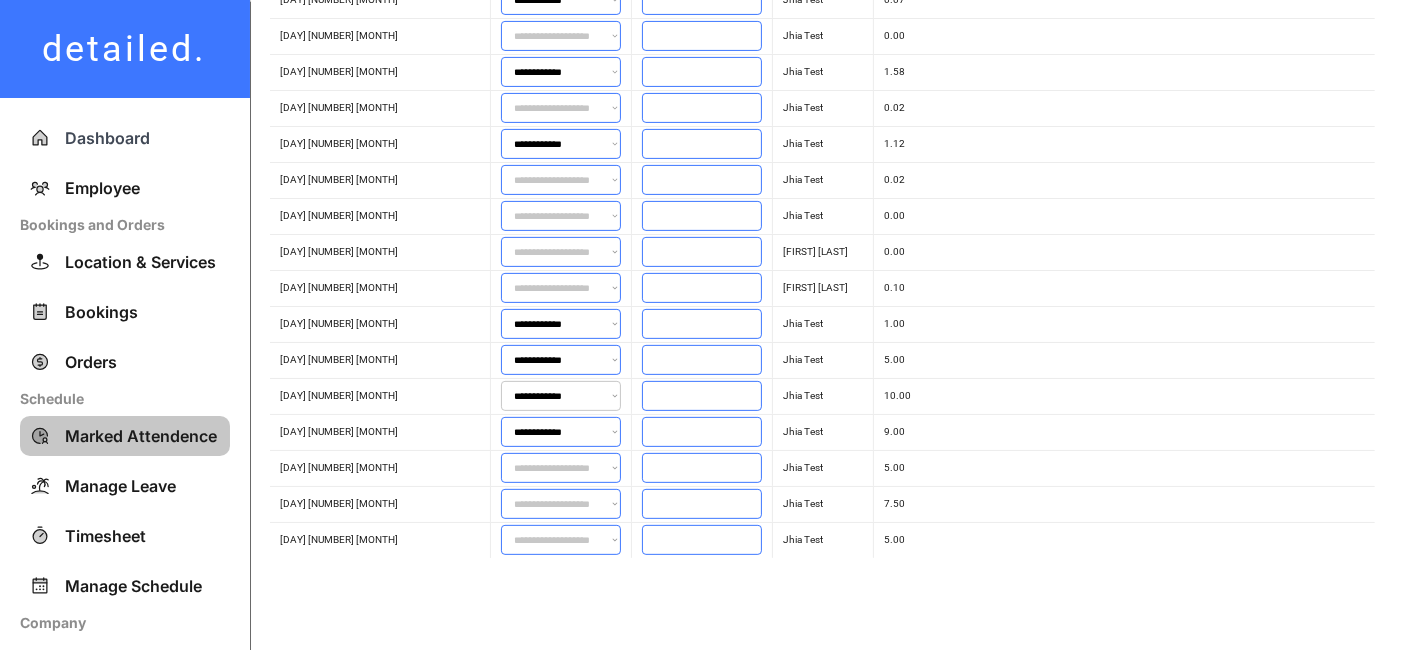 scroll, scrollTop: 632, scrollLeft: 0, axis: vertical 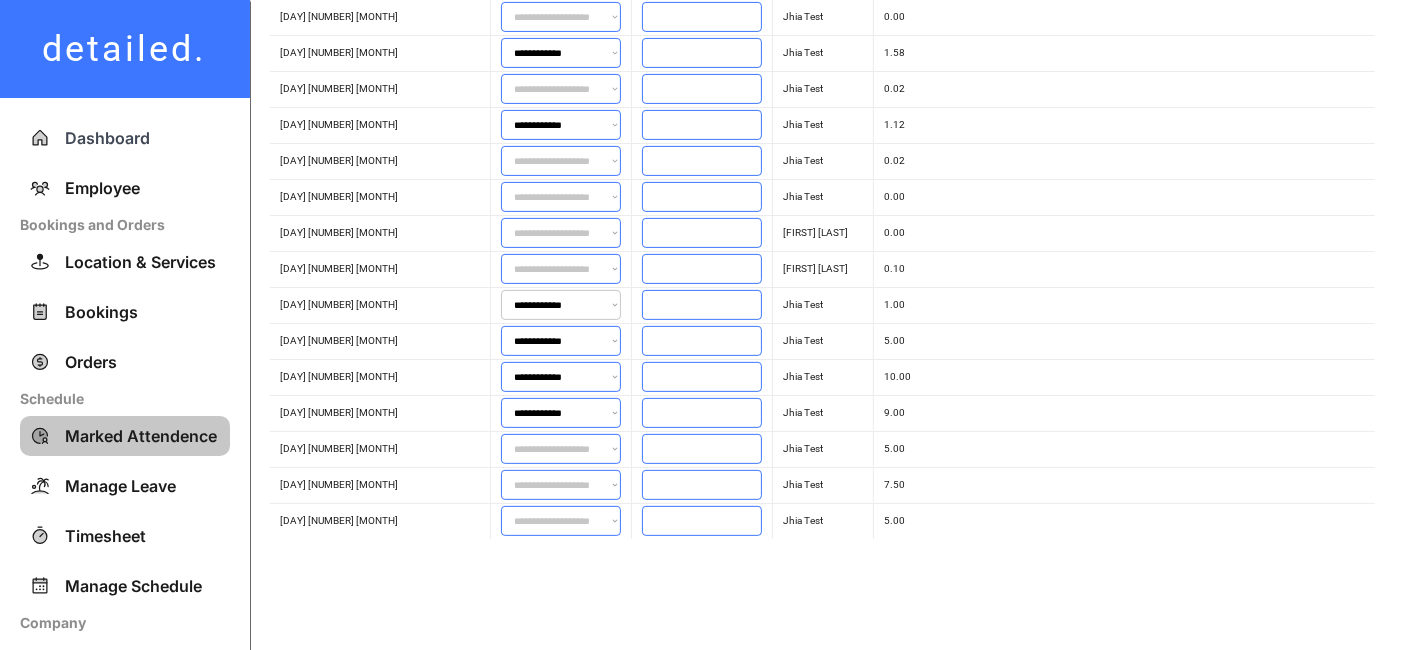 click on "**********" at bounding box center (561, 305) 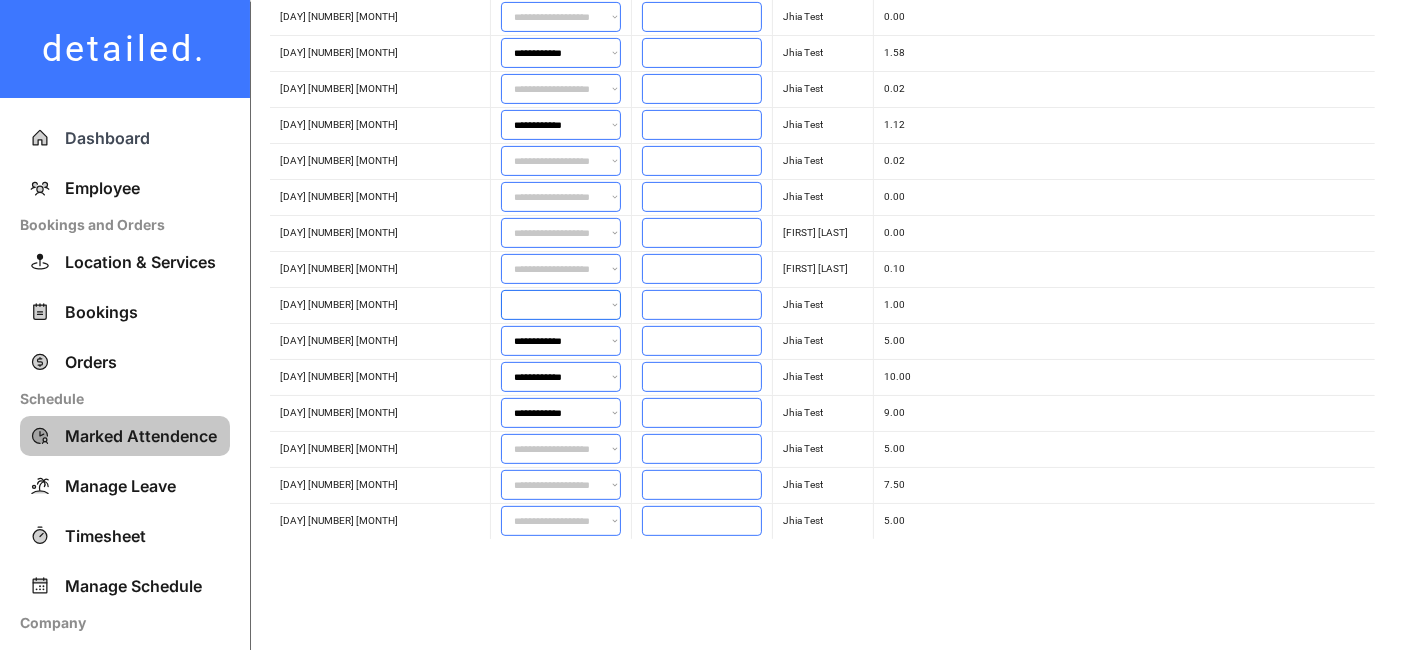 click on "**********" at bounding box center [561, 305] 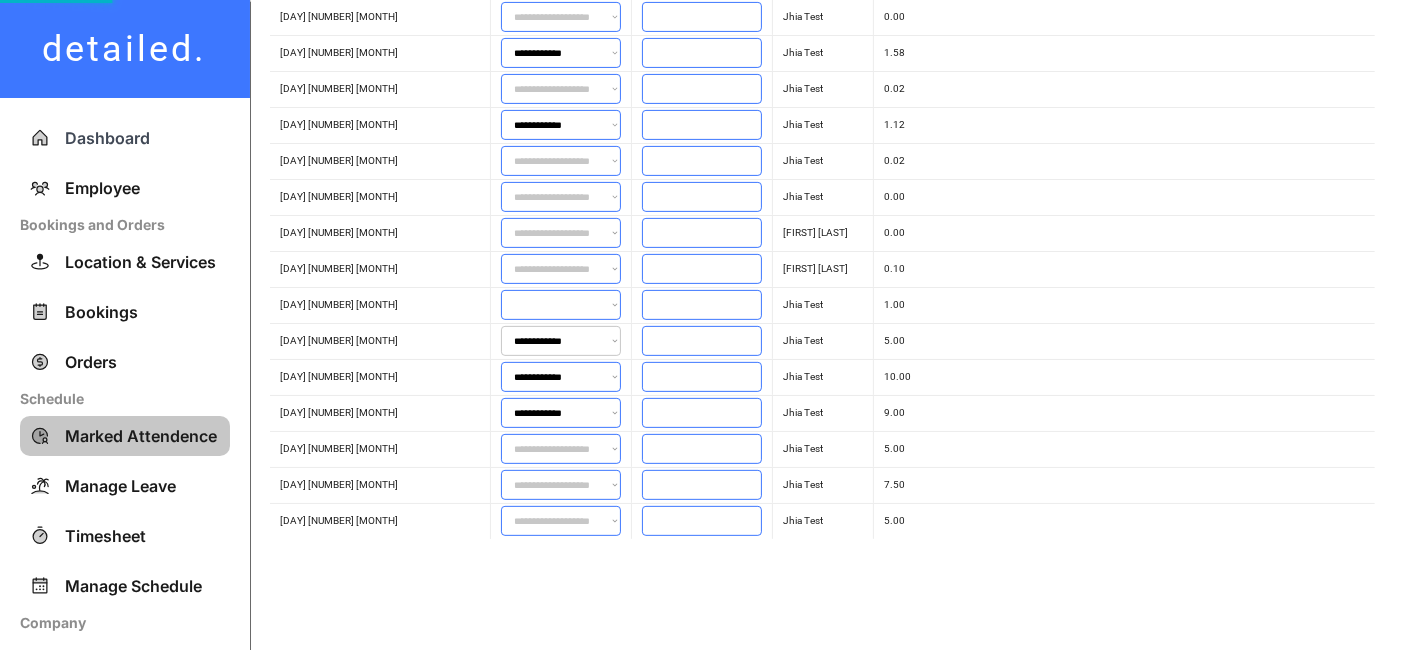 click on "**********" at bounding box center (561, 341) 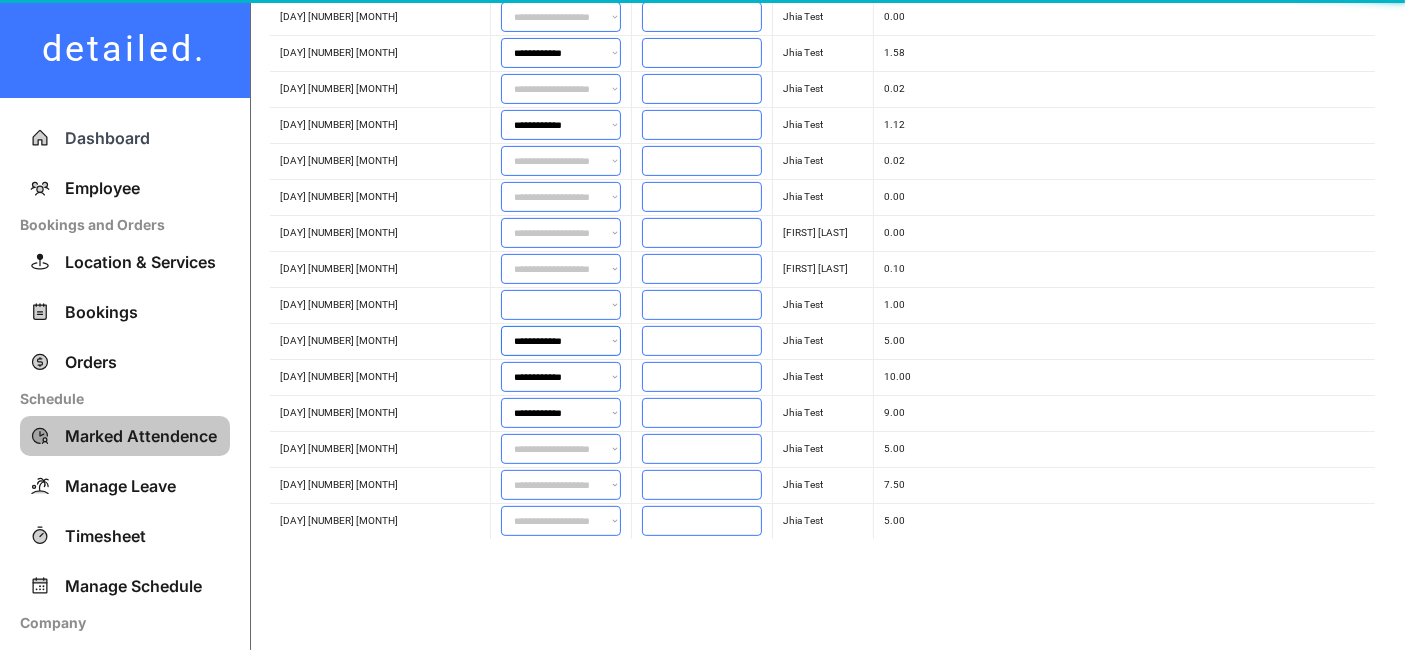 select on "**********" 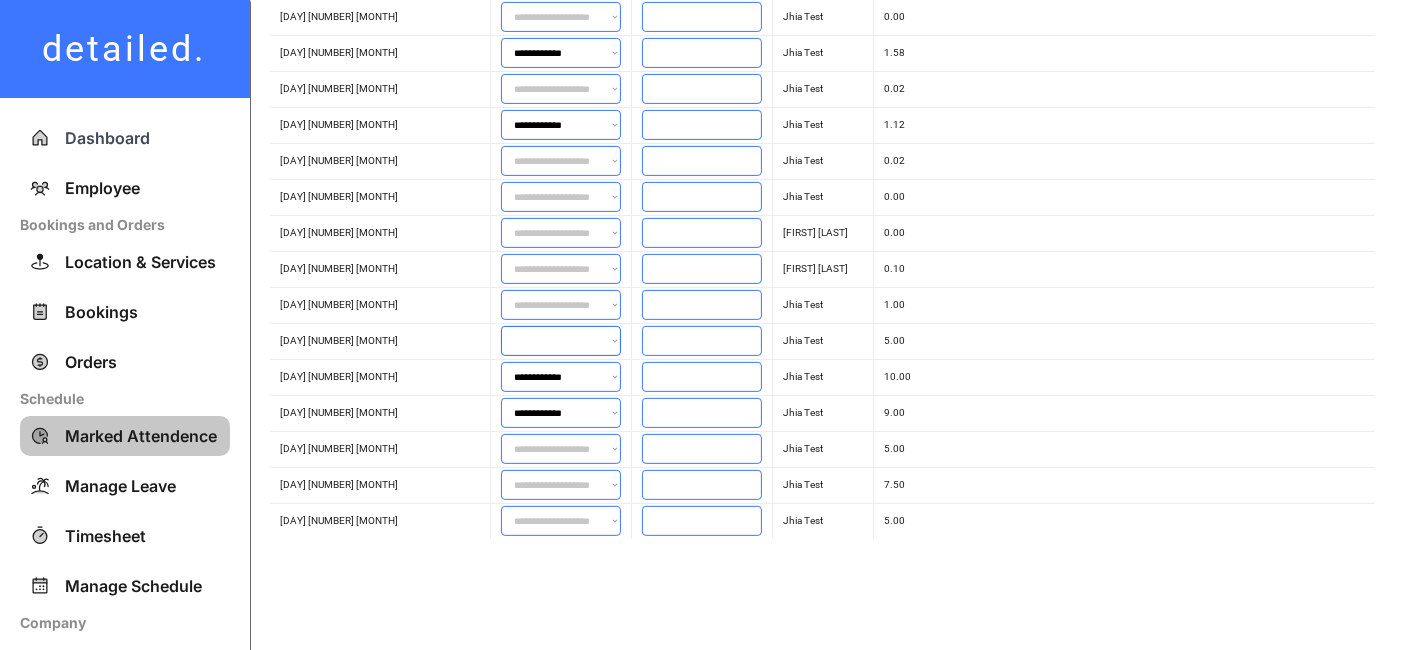 click on "**********" at bounding box center [561, 341] 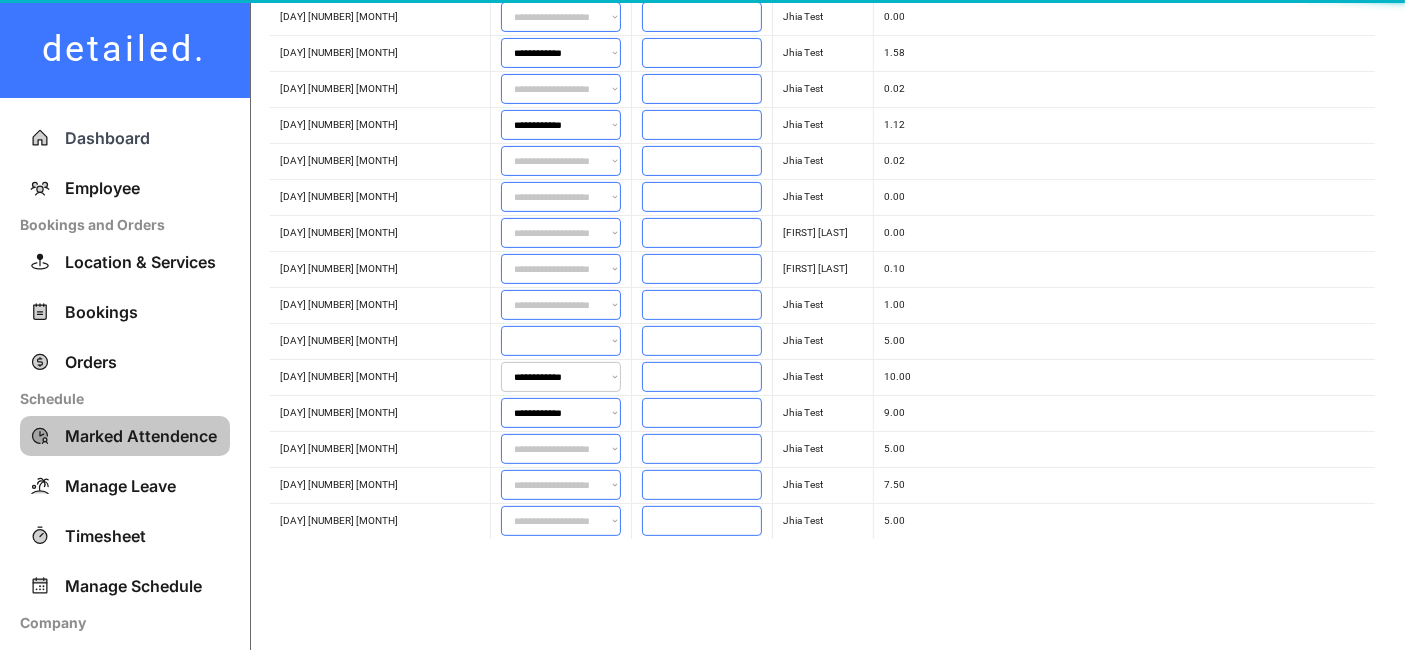 click on "**********" at bounding box center (561, 377) 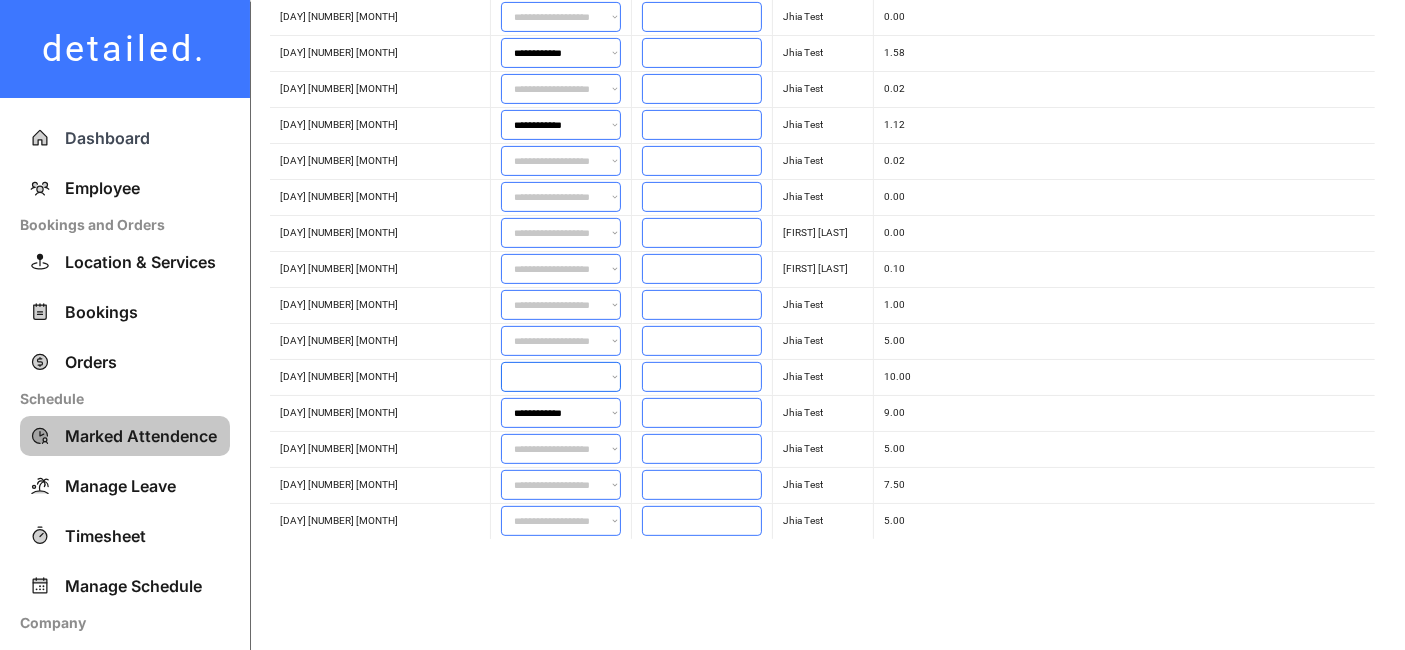 click on "**********" at bounding box center [561, 377] 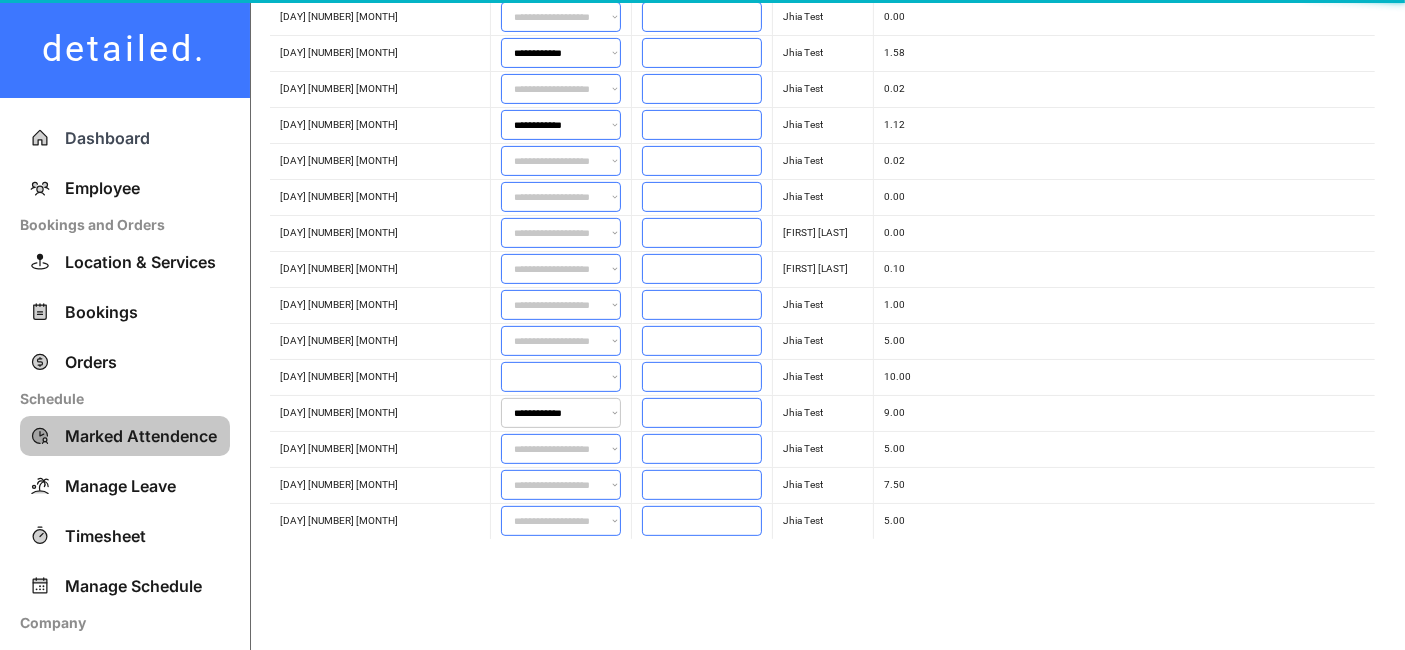 select on "**********" 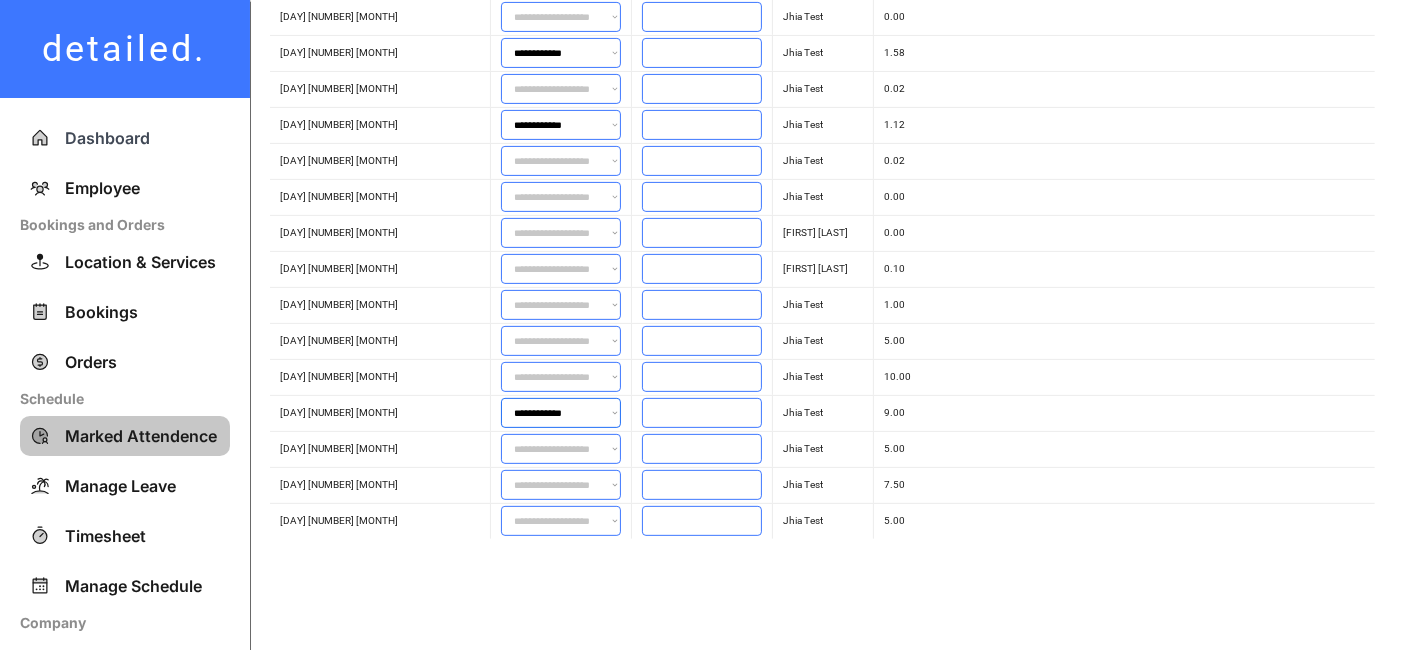 click on "**********" at bounding box center (561, 413) 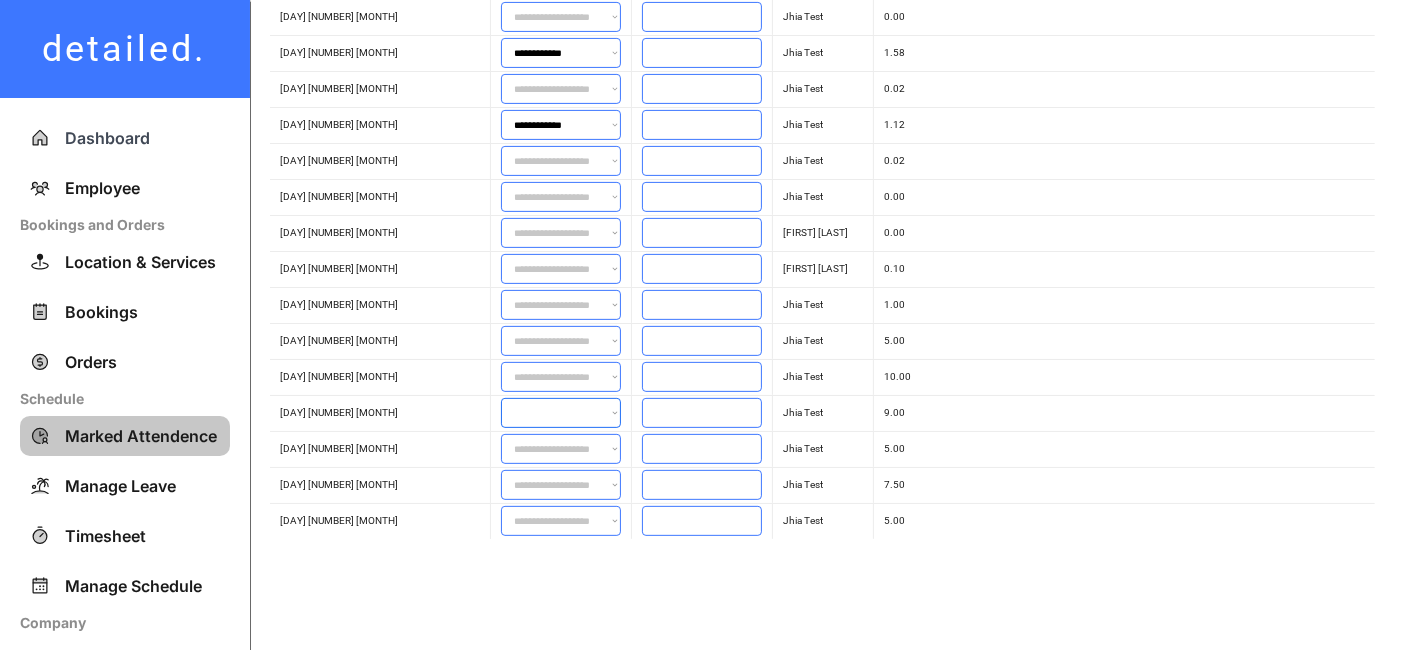 click on "**********" at bounding box center (561, 413) 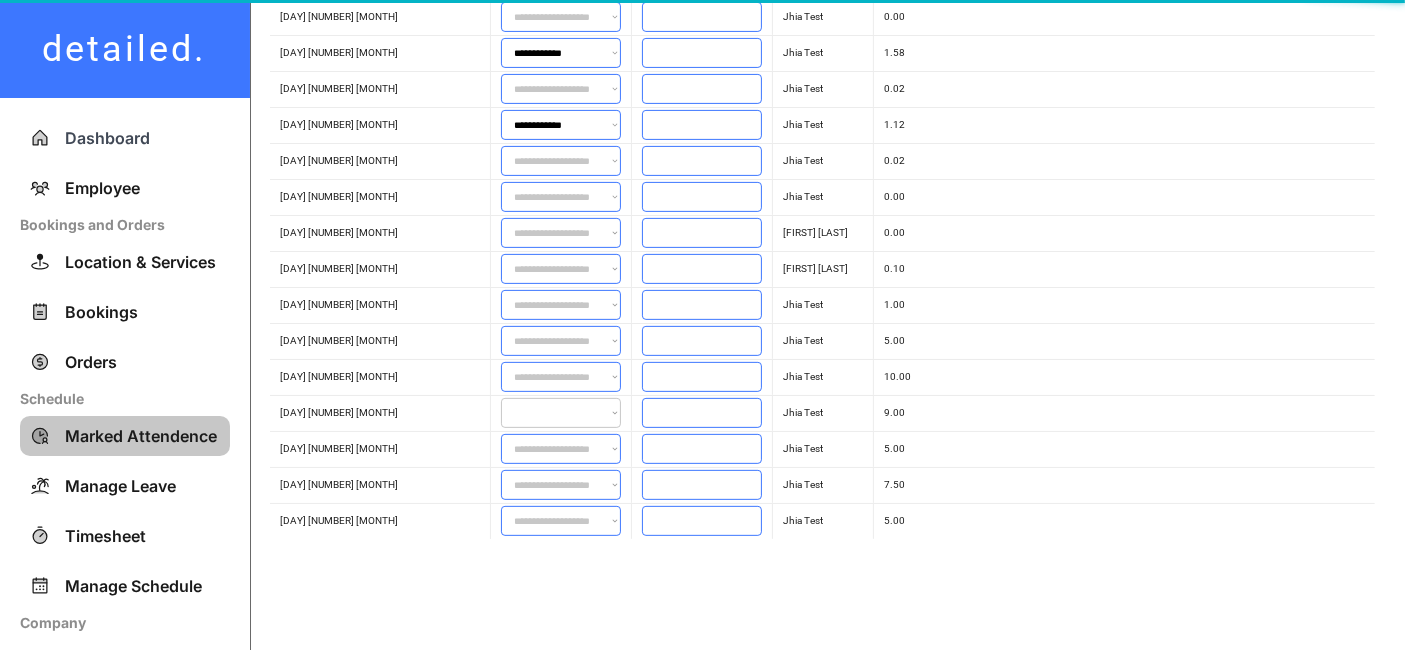 select on "**********" 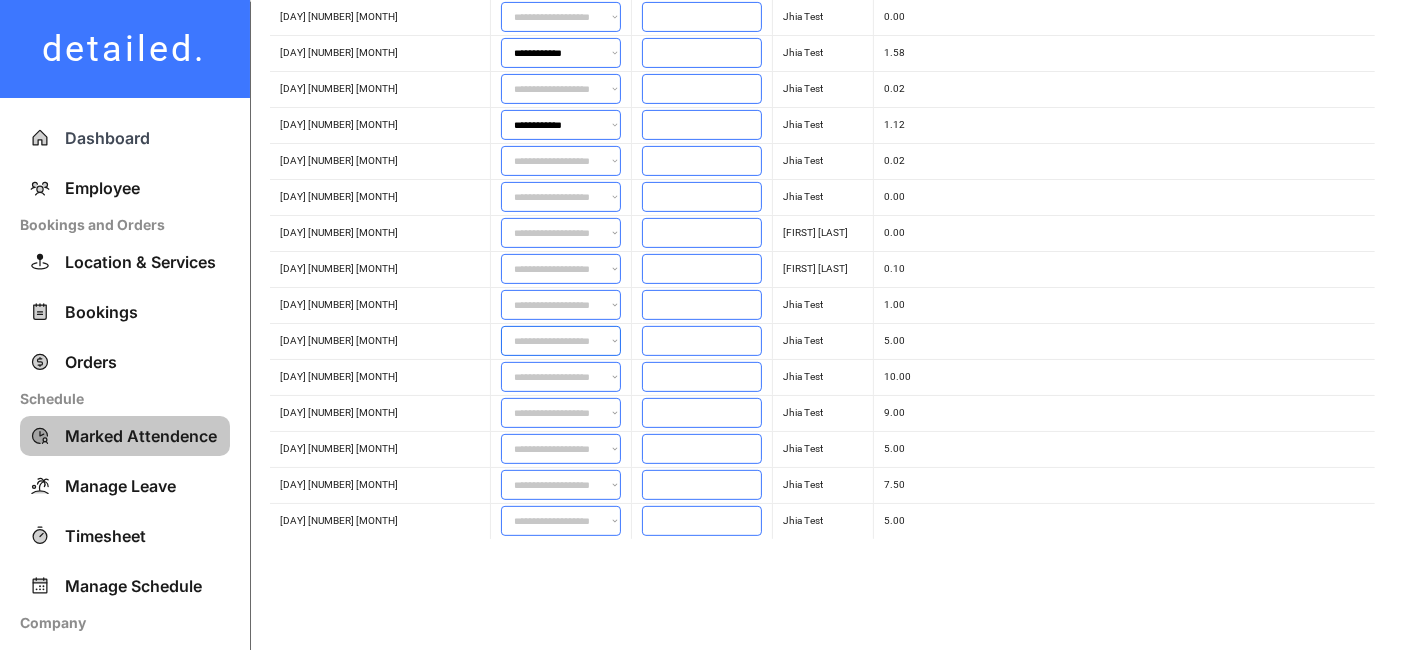 click on "**********" at bounding box center (561, 341) 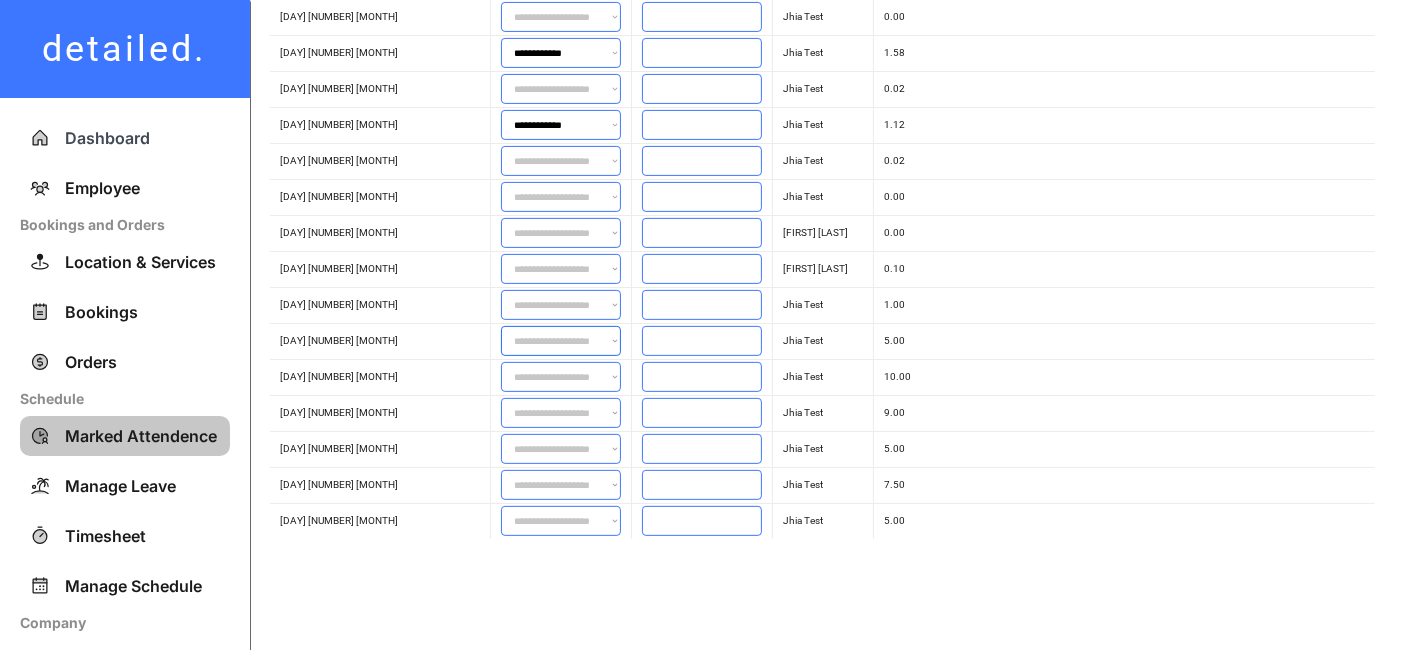 select on "**********" 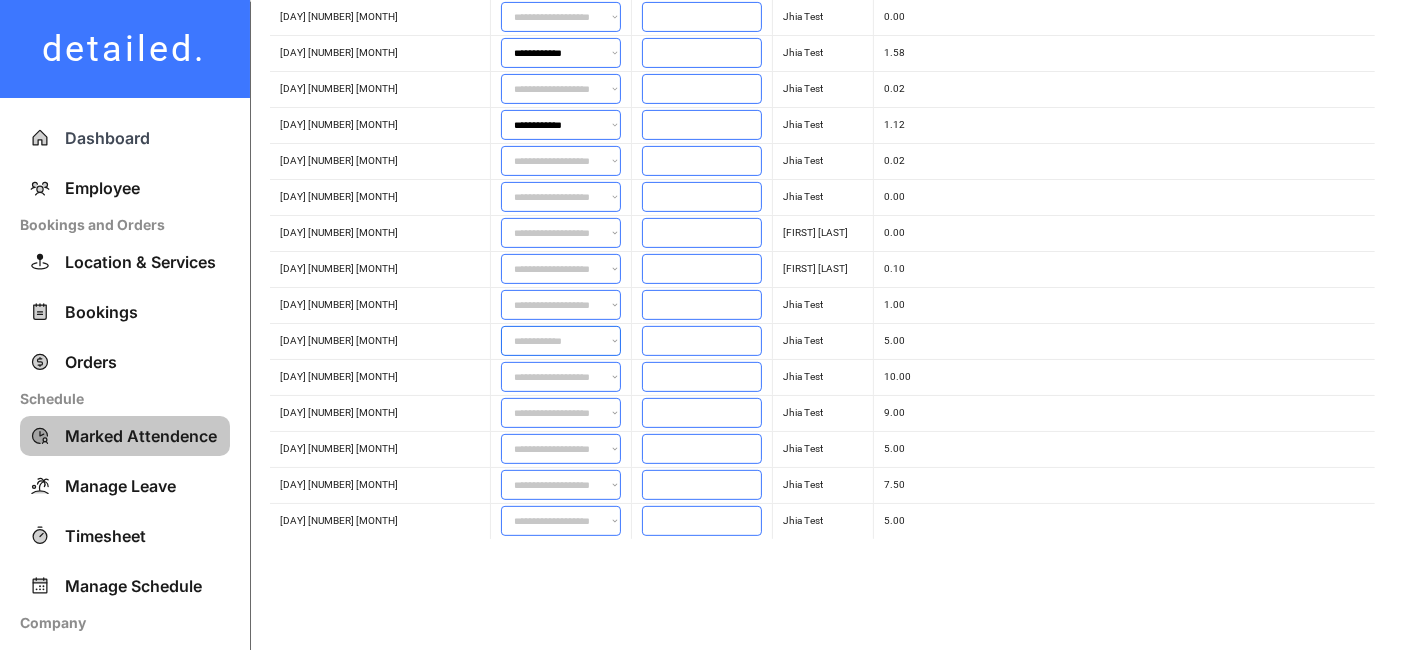 click on "**********" at bounding box center (561, 341) 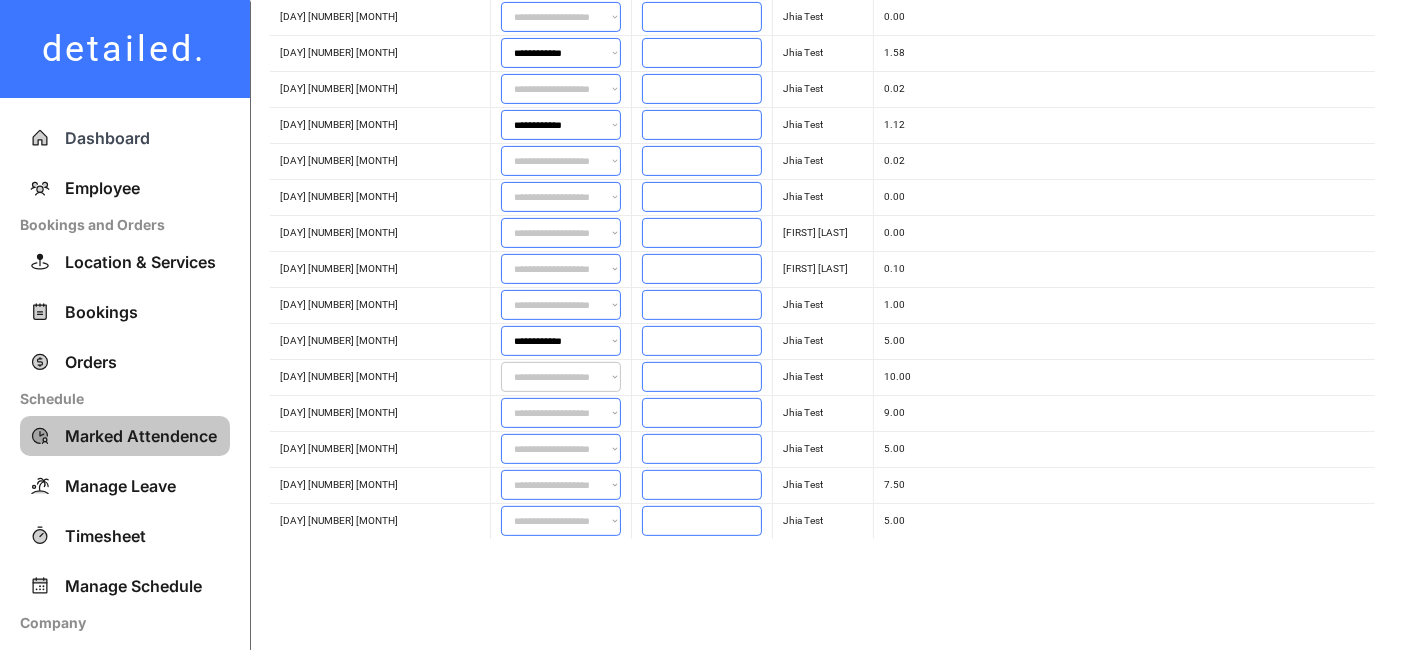 click on "**********" at bounding box center (561, 377) 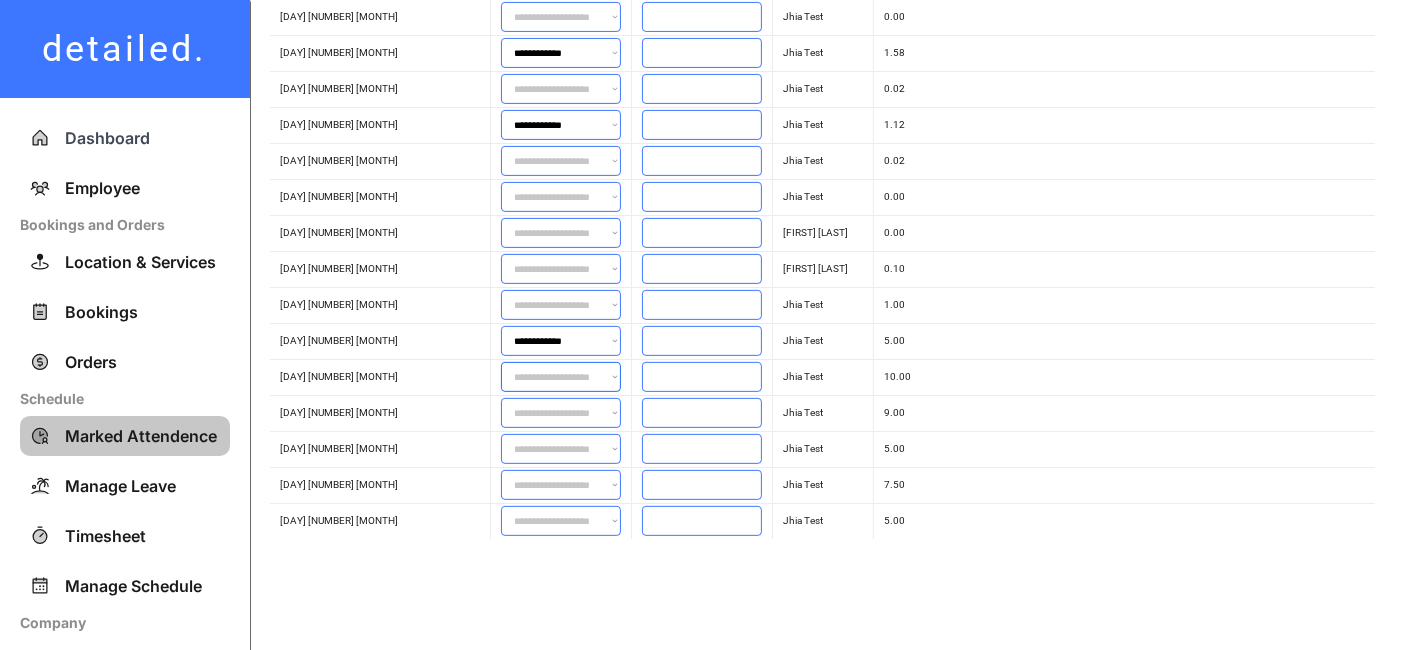 select on "**********" 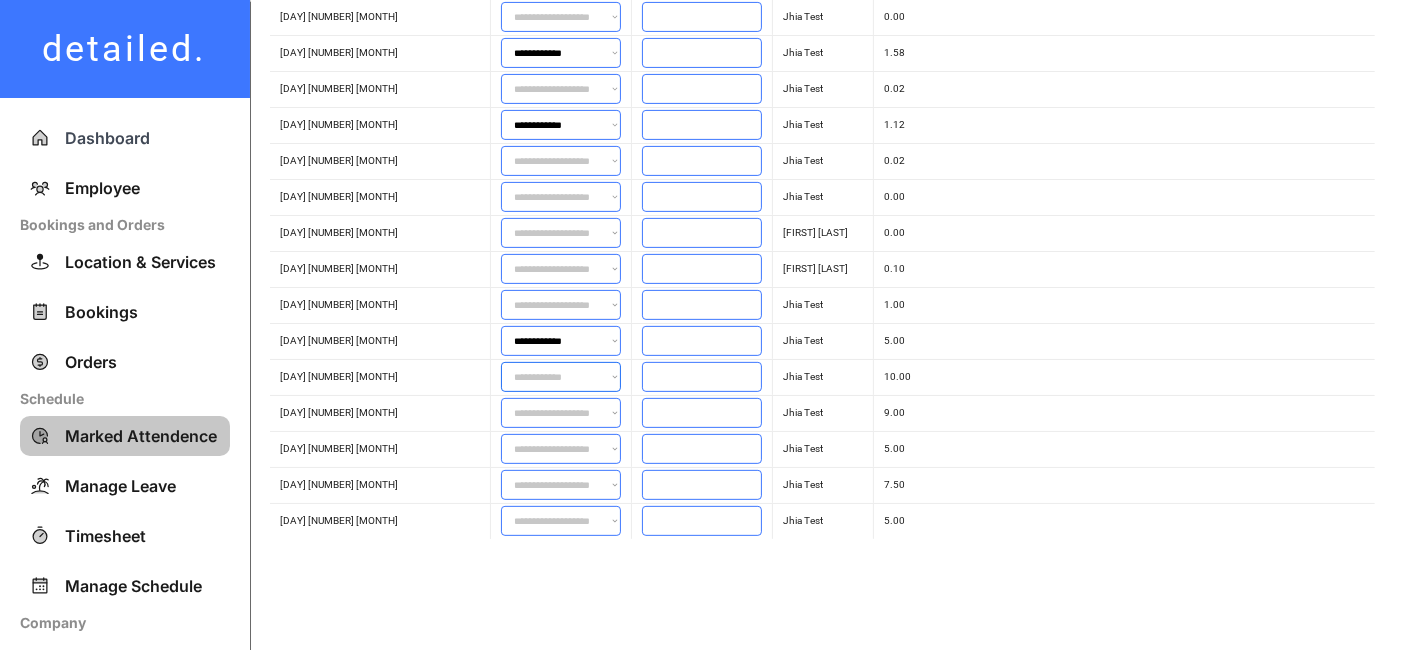 click on "**********" at bounding box center [561, 377] 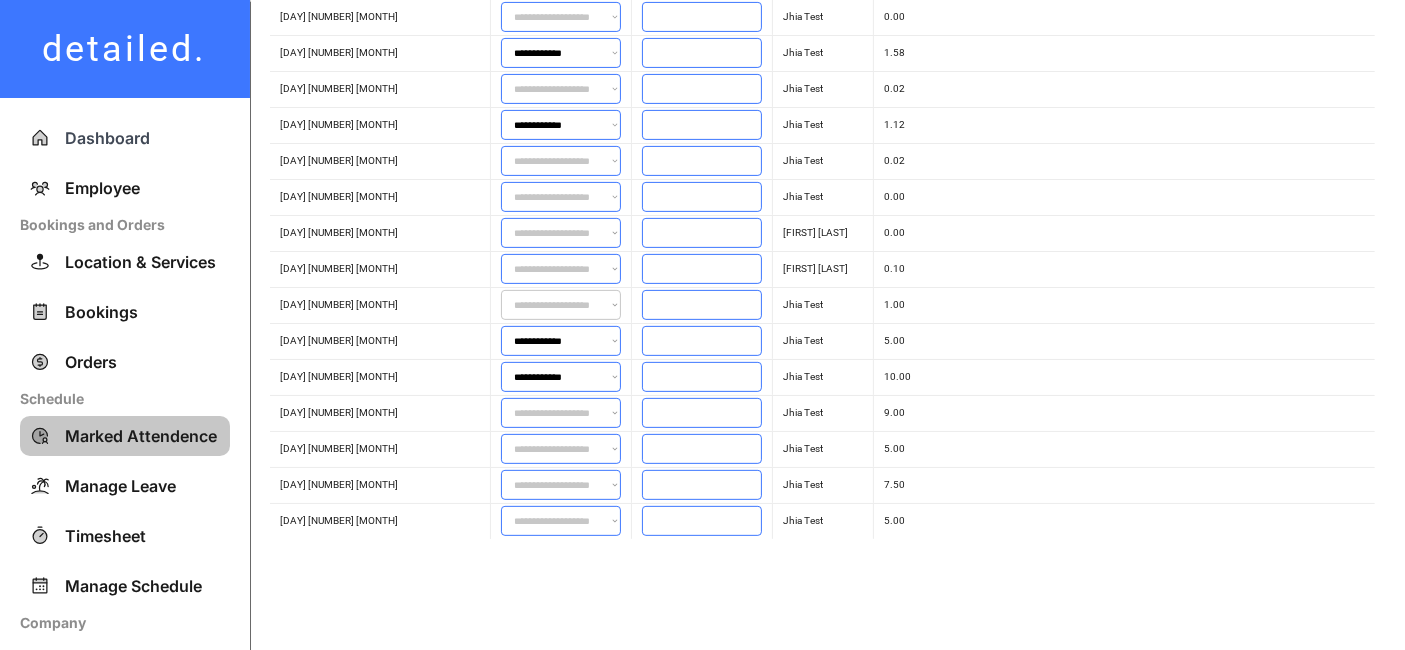 click on "**********" at bounding box center [561, 305] 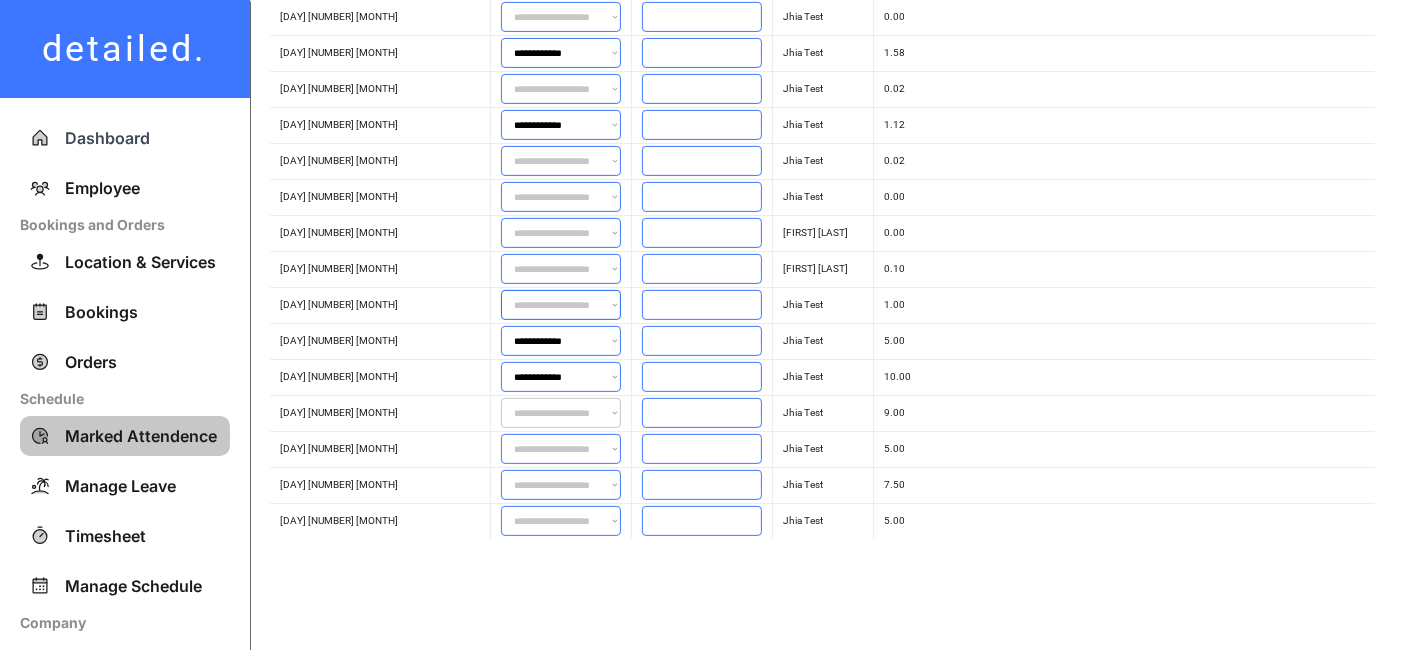 select on "**********" 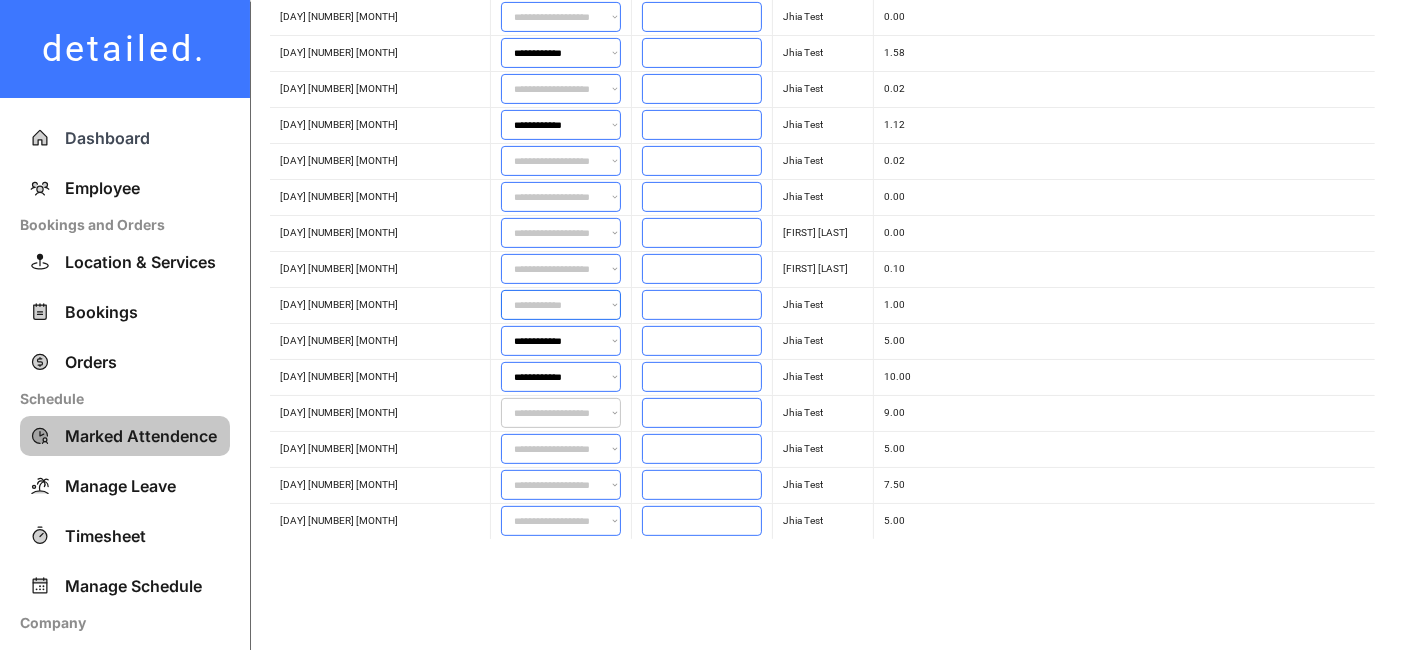 click on "**********" at bounding box center (561, 305) 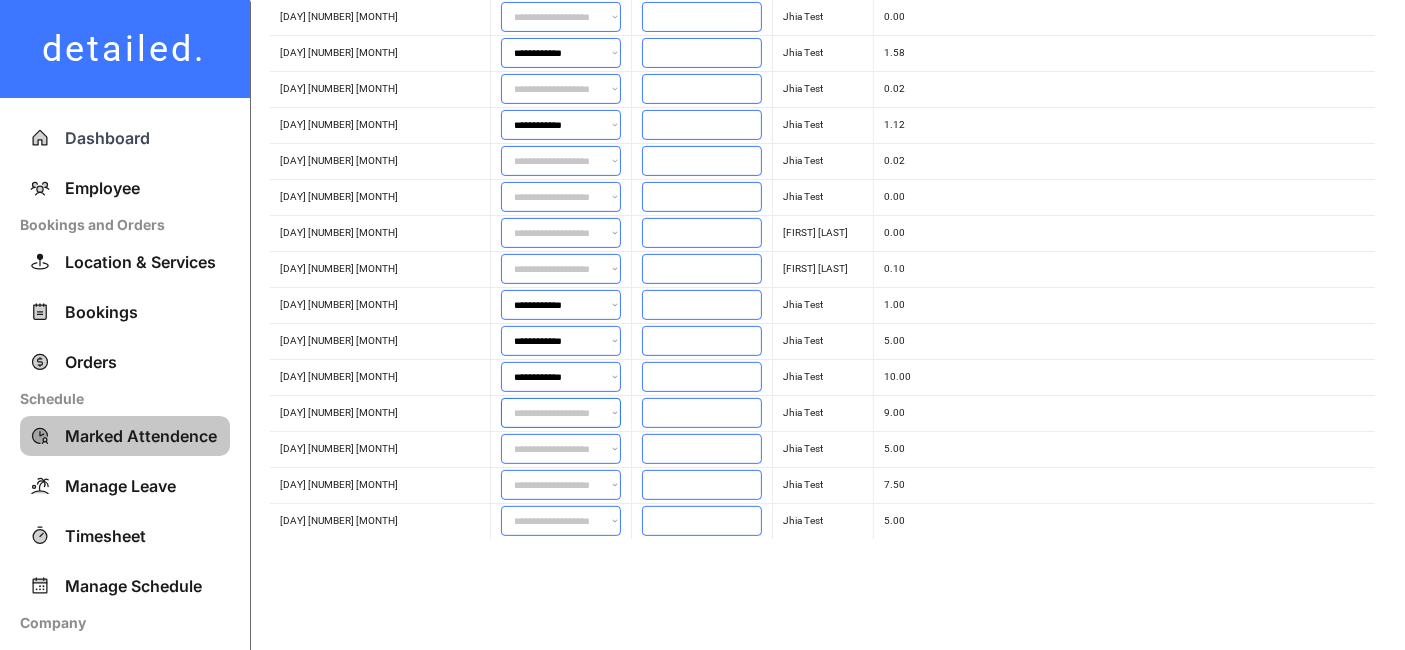 click on "**********" at bounding box center [561, 413] 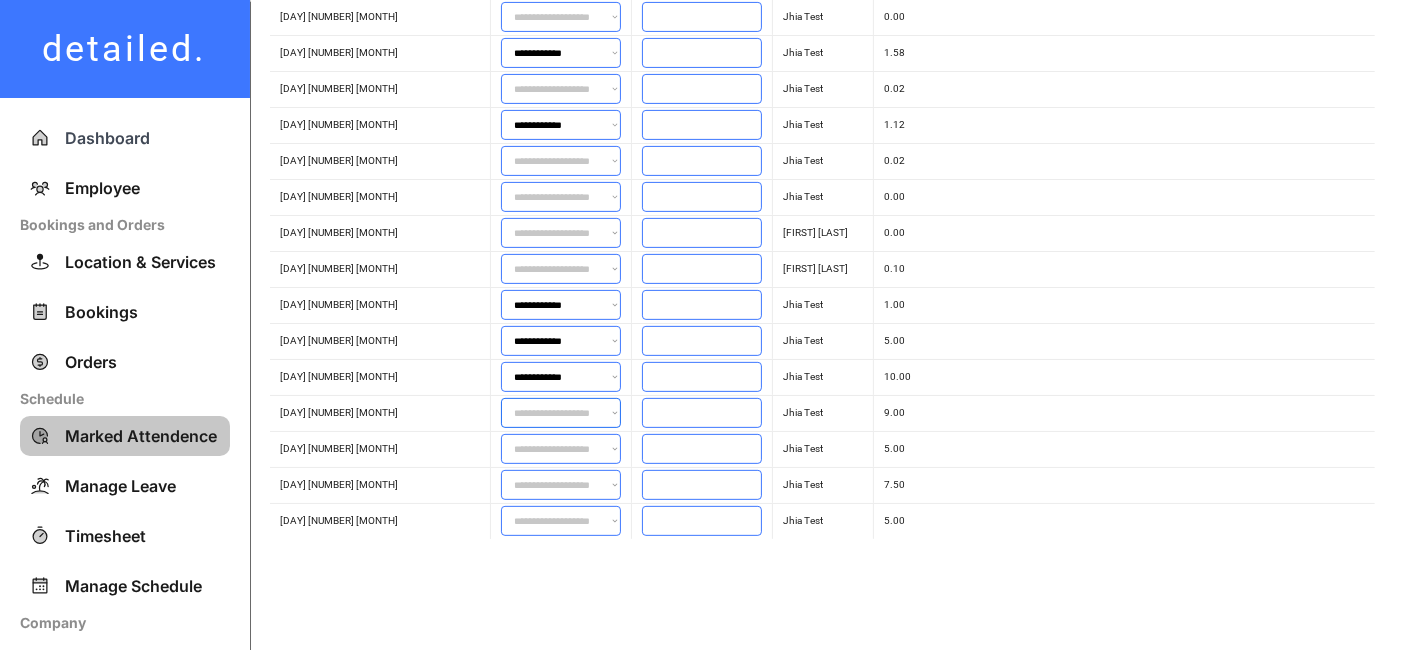 select on "**********" 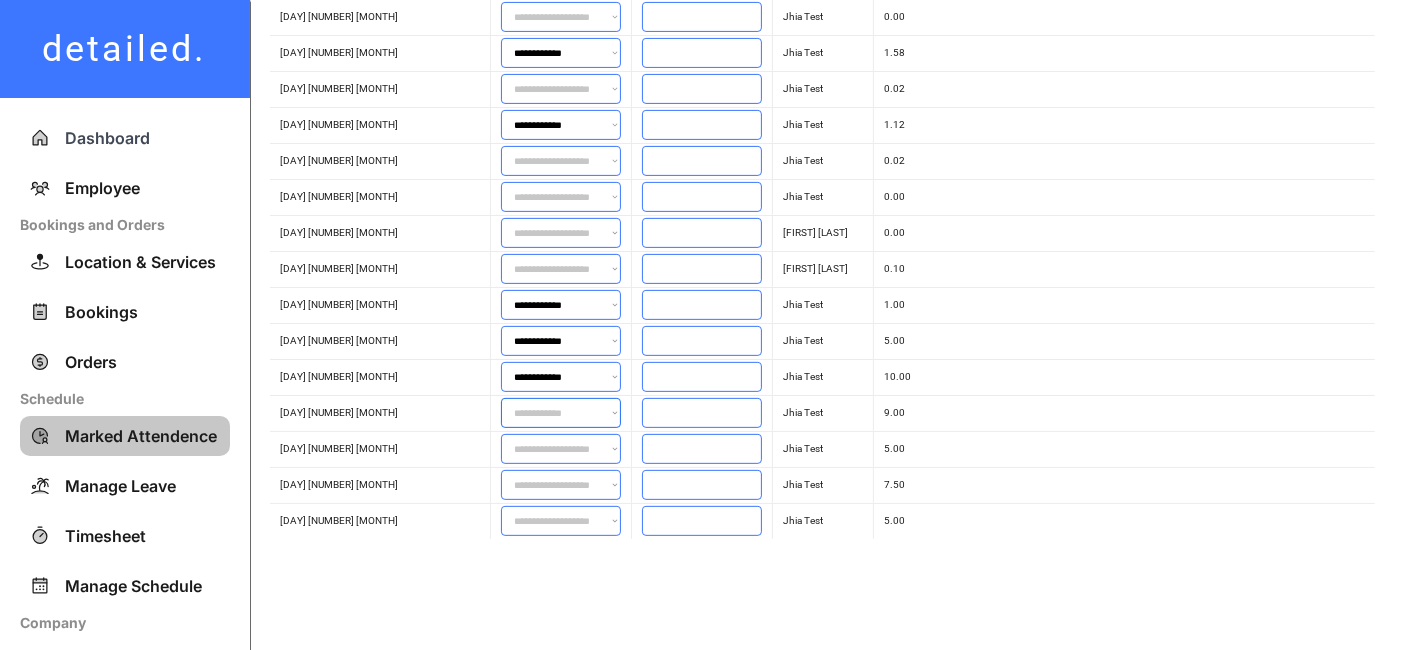 click on "**********" at bounding box center (561, 413) 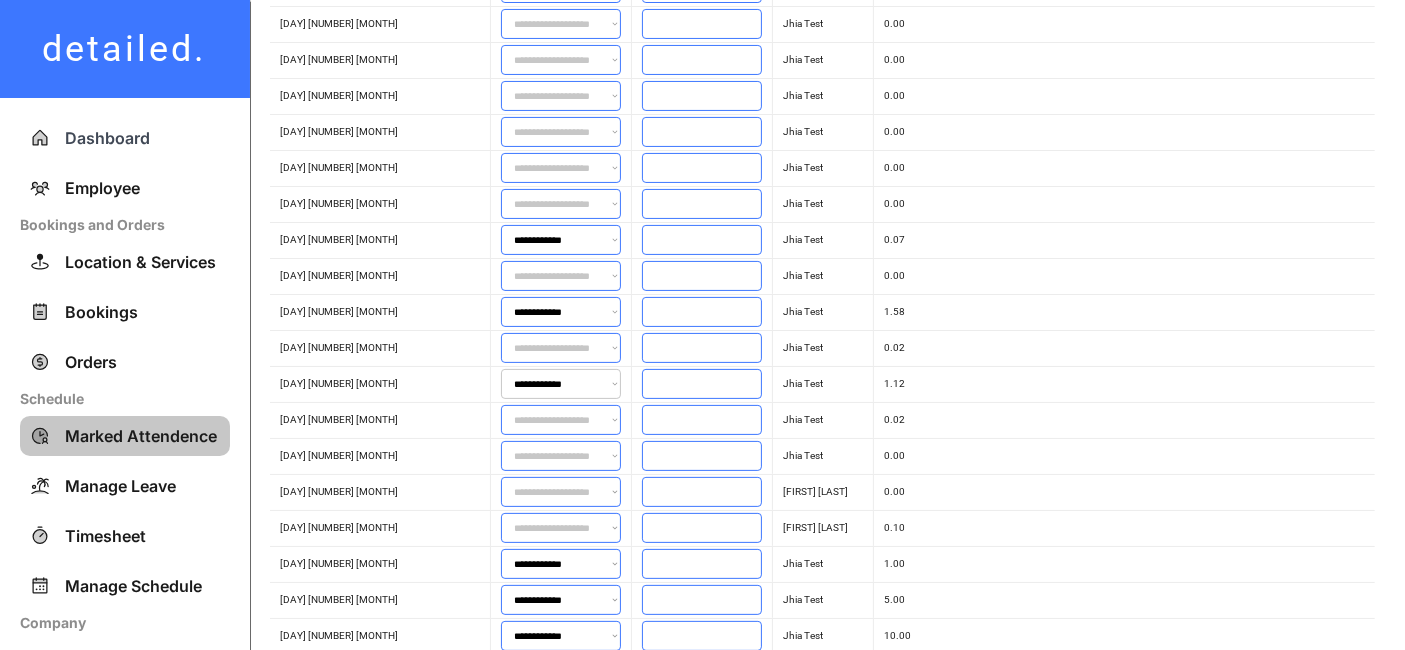 scroll, scrollTop: 0, scrollLeft: 0, axis: both 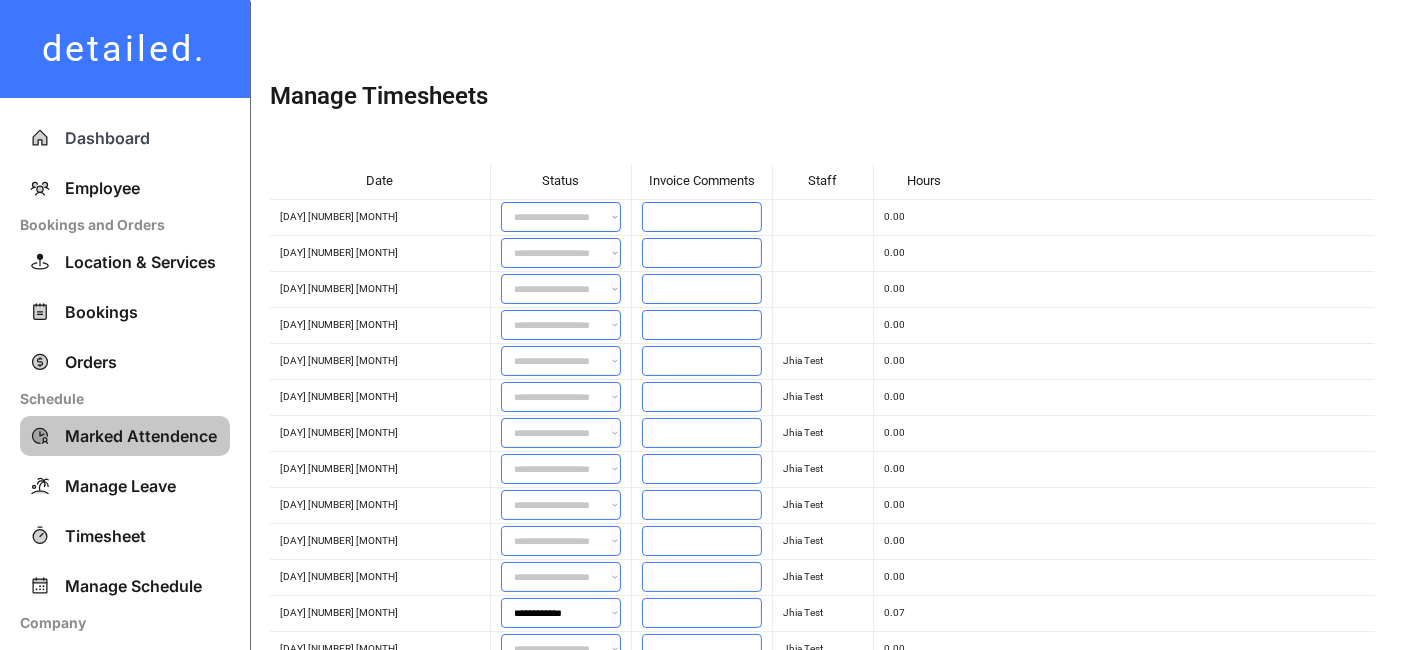 drag, startPoint x: 885, startPoint y: 342, endPoint x: 878, endPoint y: 352, distance: 12.206555 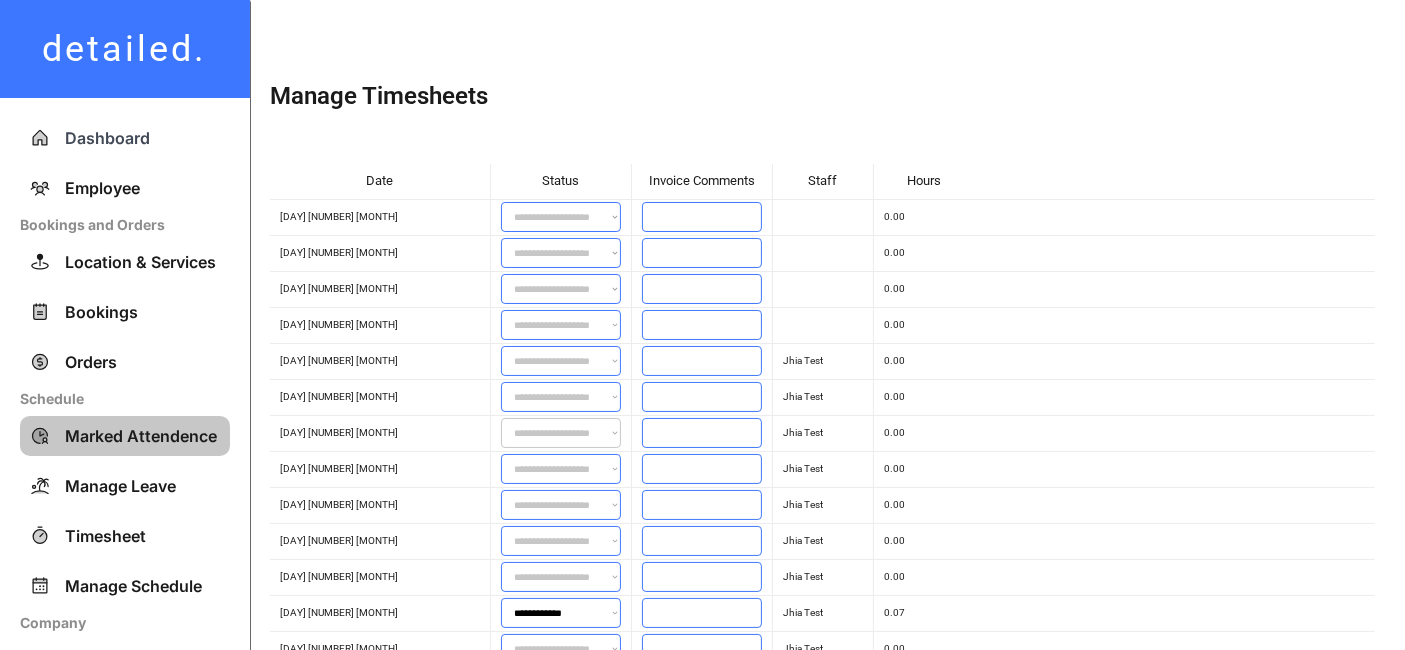 click on "**********" at bounding box center (561, 433) 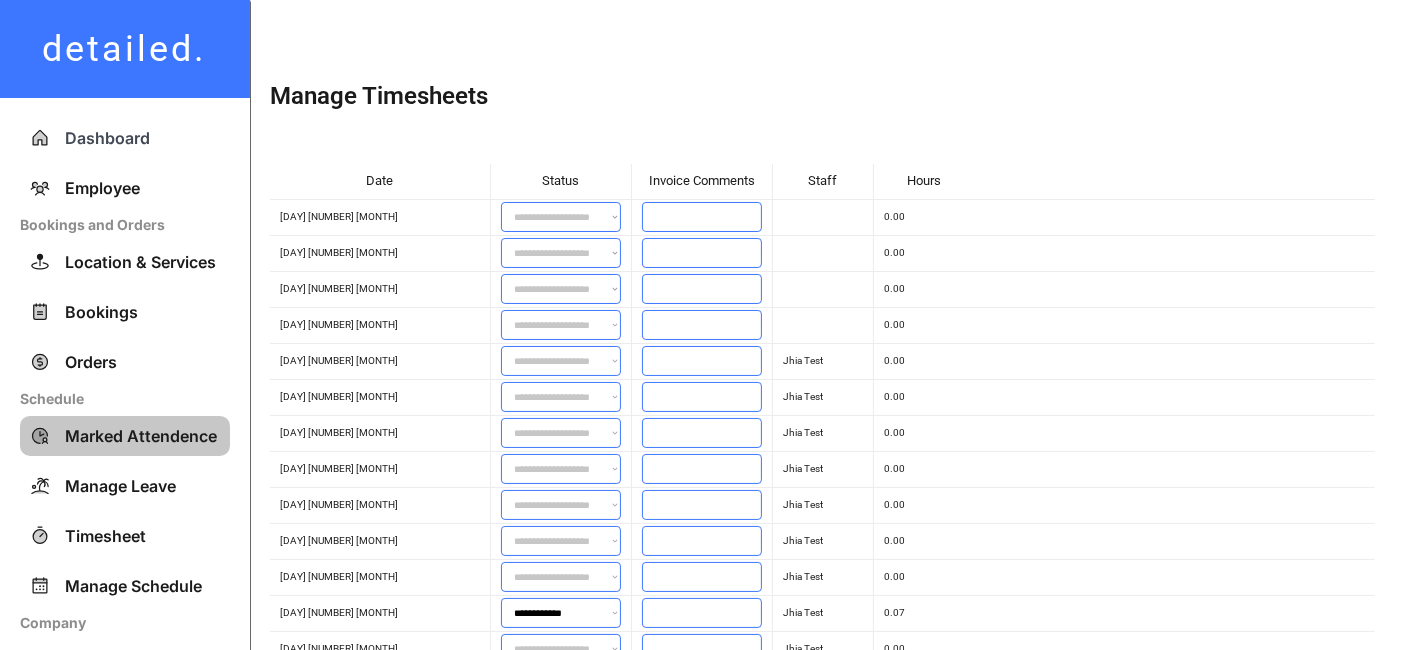 click on "[DAY] [NUMBER] [MONTH]" at bounding box center (380, 361) 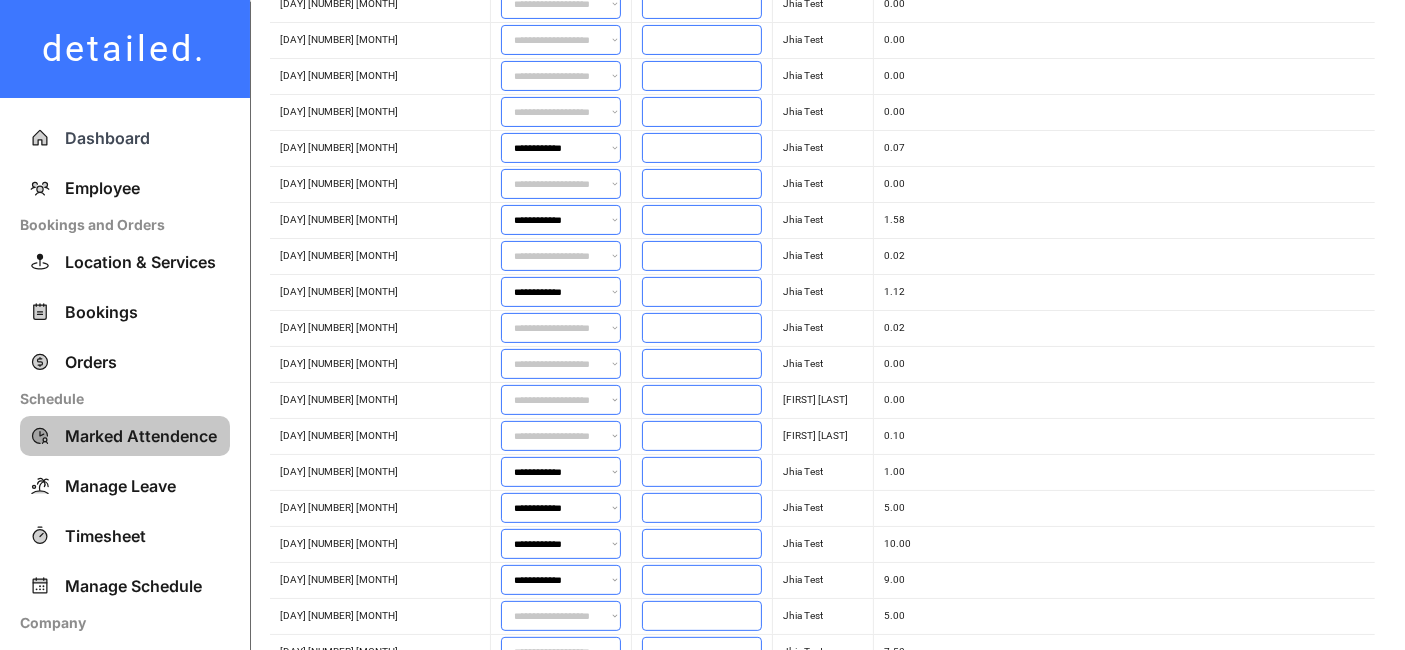 scroll, scrollTop: 632, scrollLeft: 0, axis: vertical 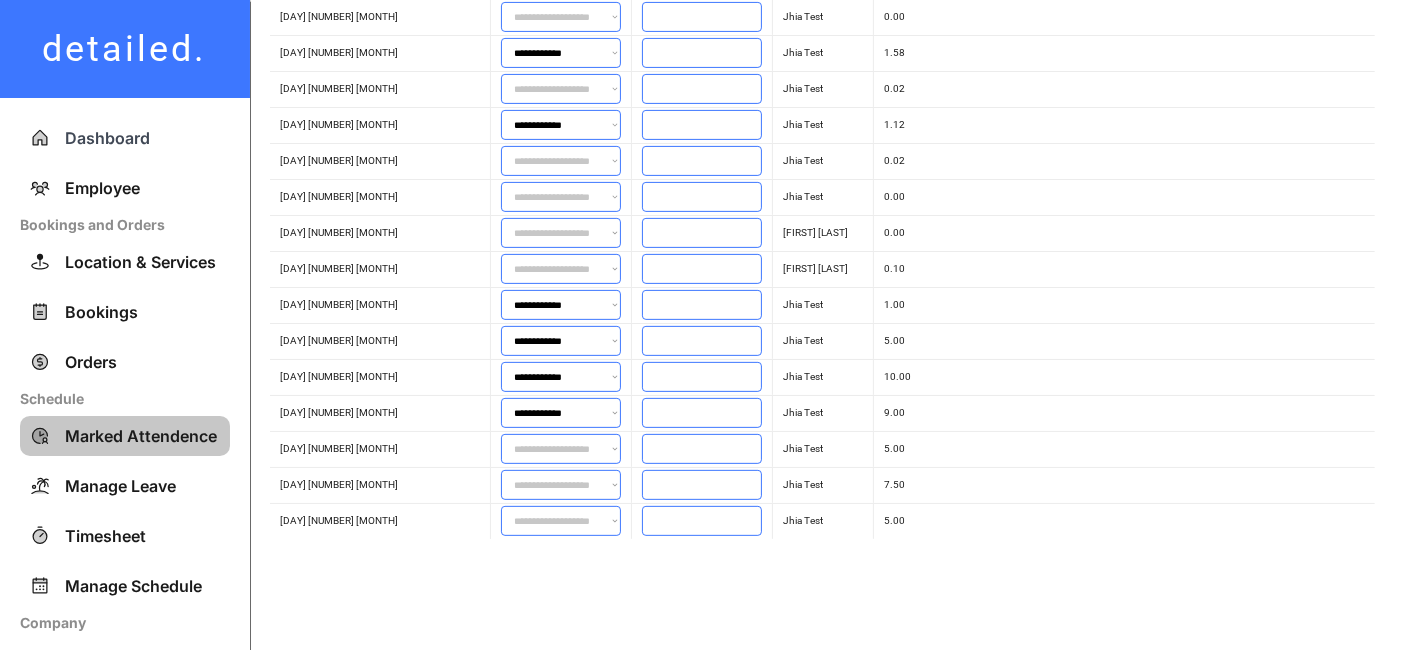click on "[DAY] [NUMBER] [MONTH]" at bounding box center (380, 377) 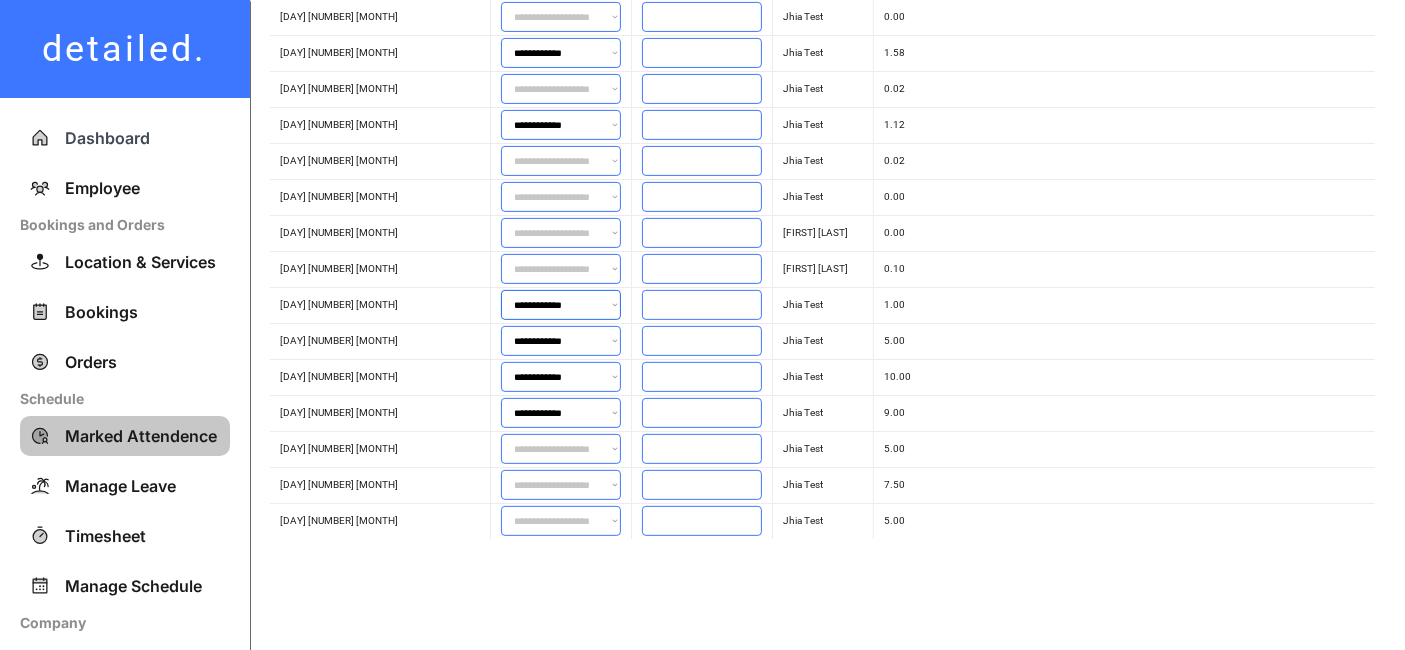 click on "**********" at bounding box center (561, 305) 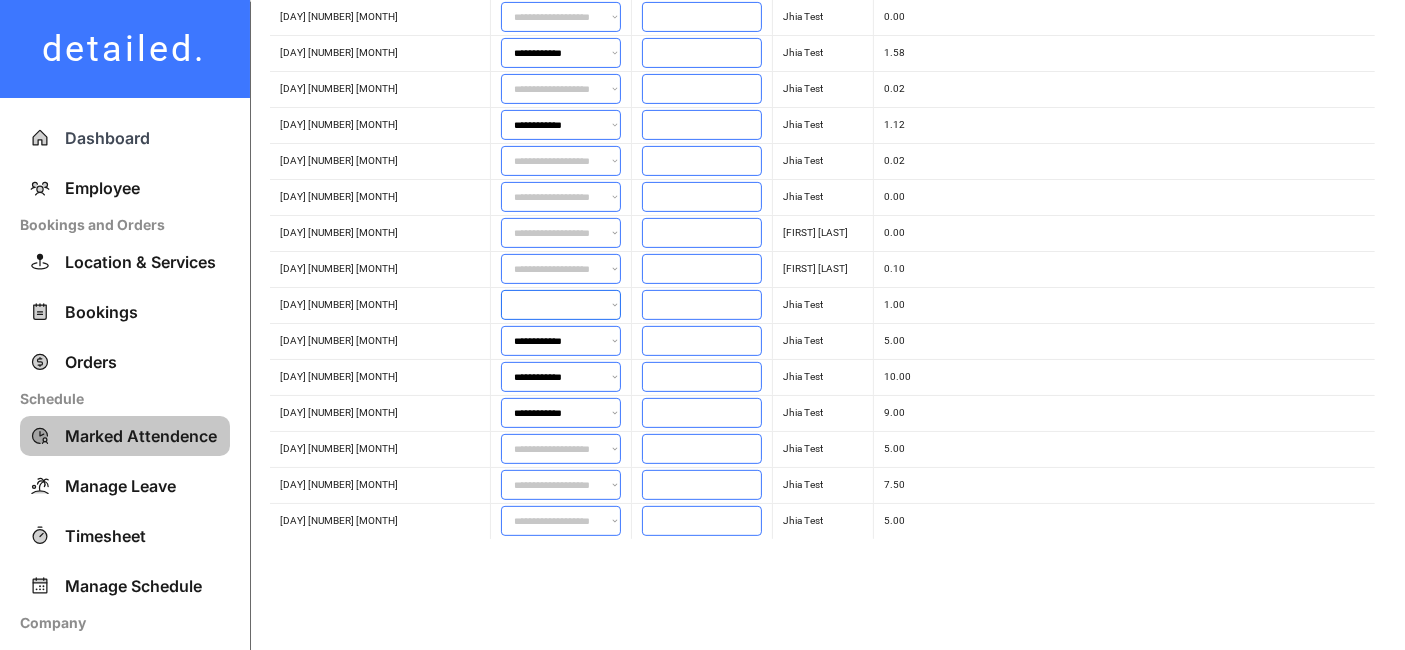click on "**********" at bounding box center [561, 305] 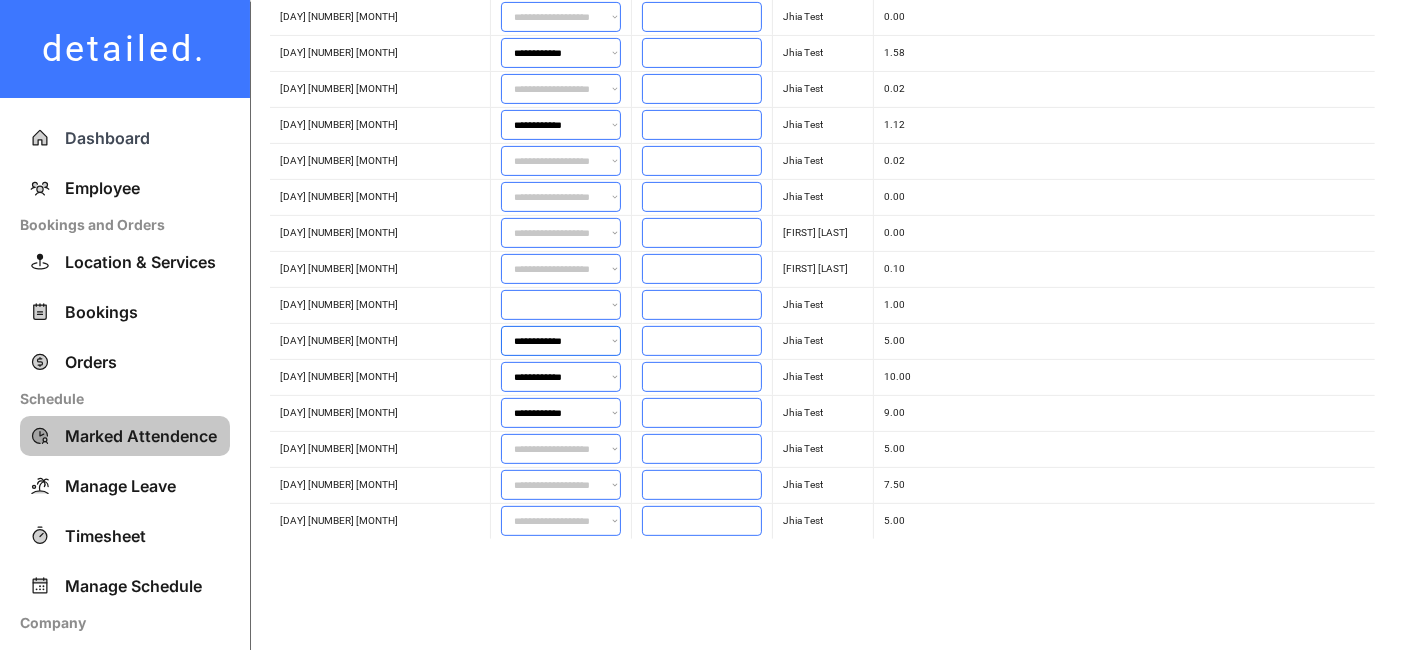 select on "**********" 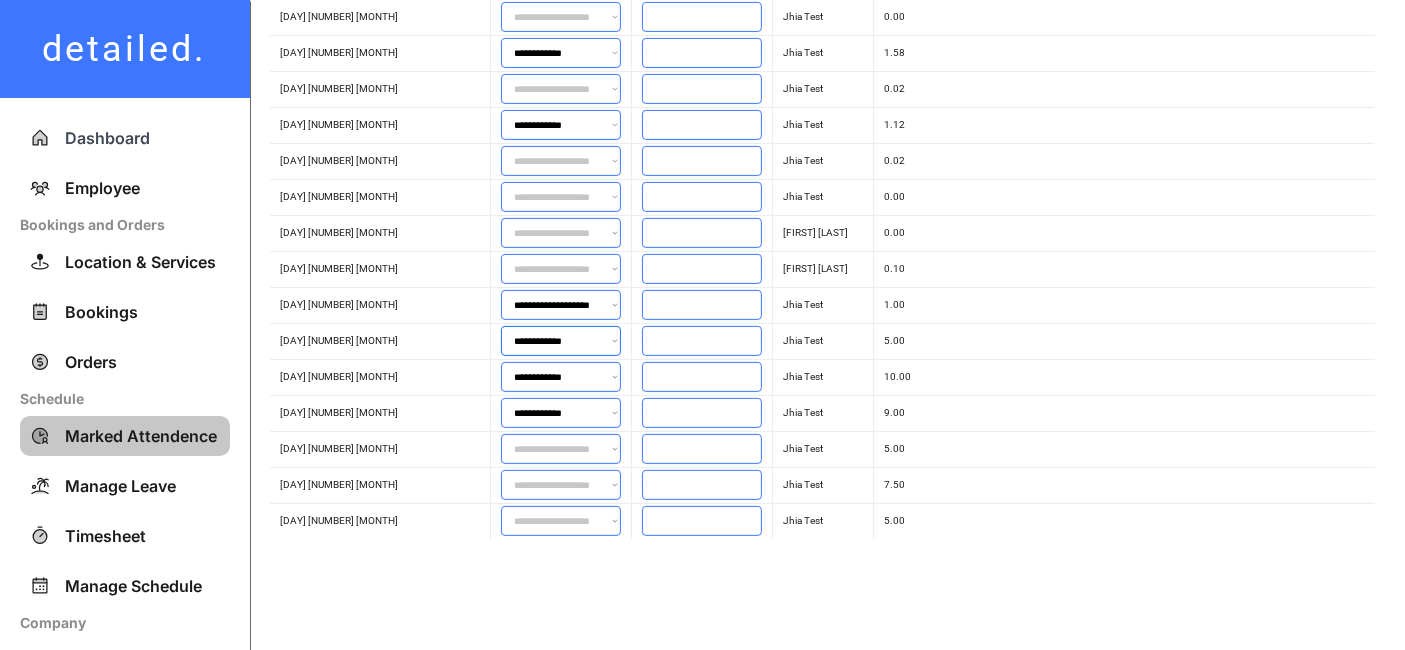 click on "**********" at bounding box center [561, 341] 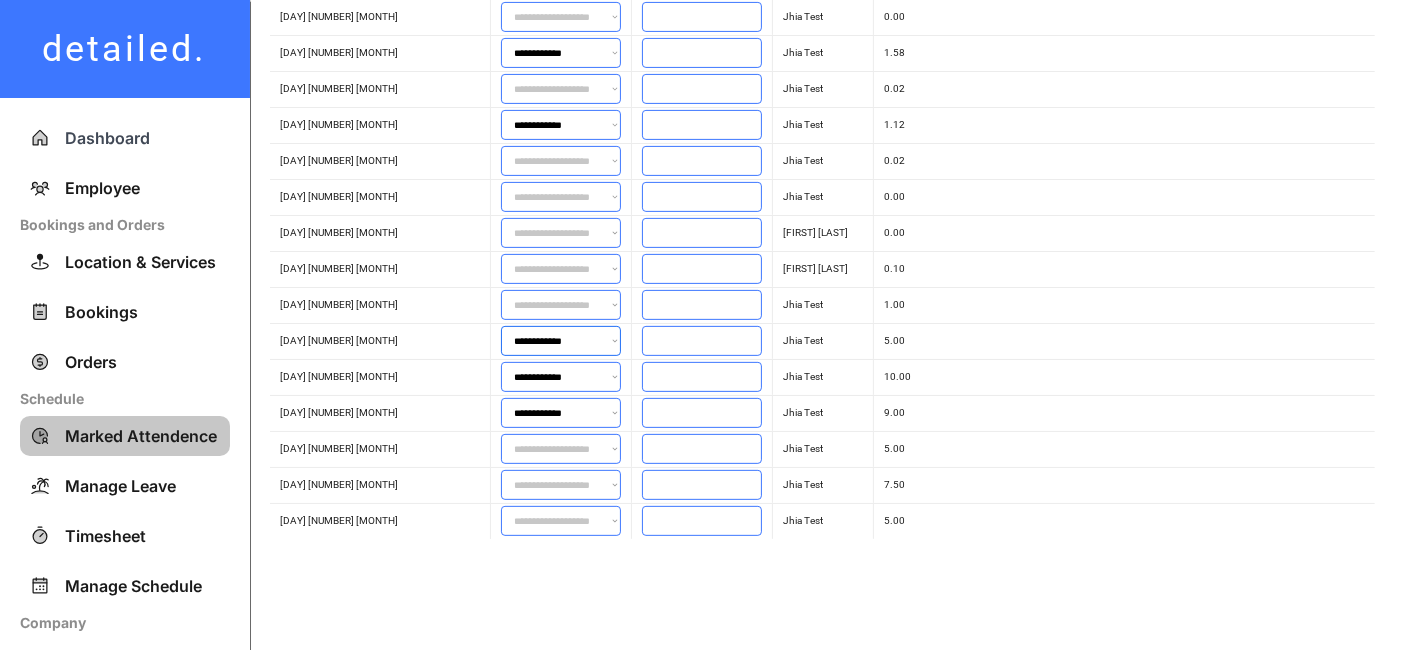 select on "*********" 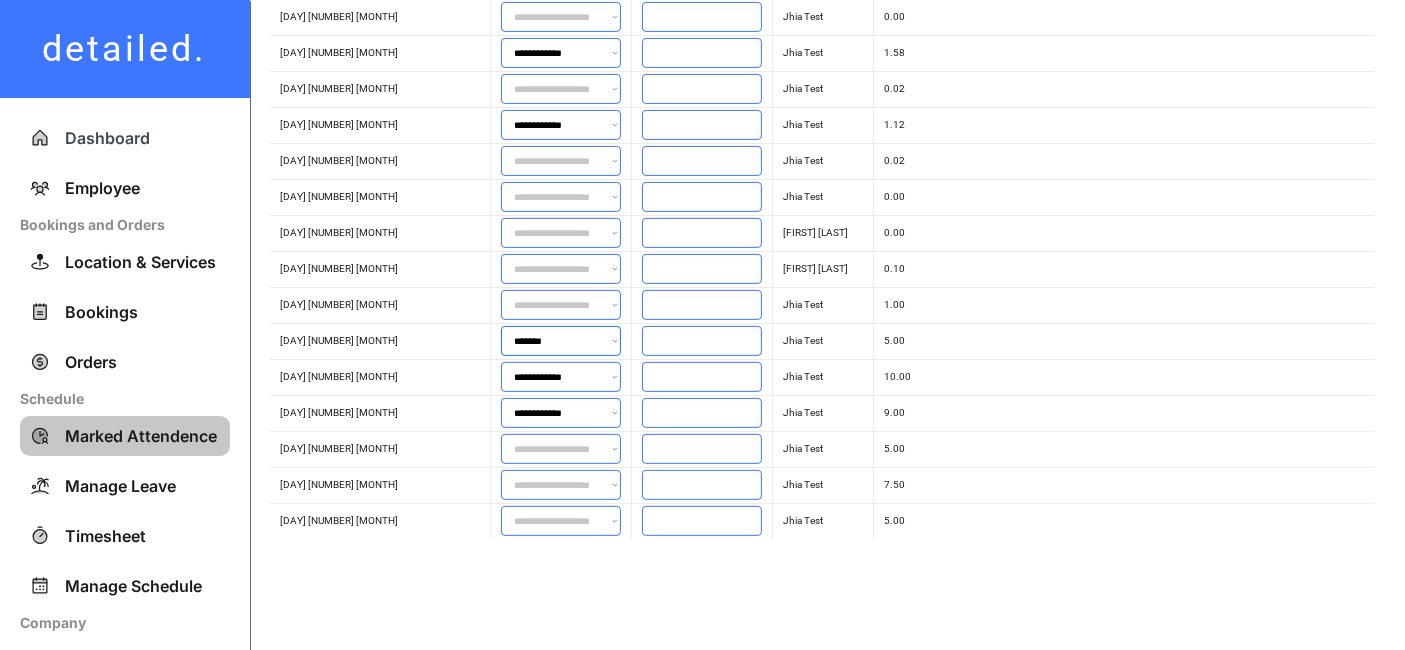 click on "**********" at bounding box center [561, 341] 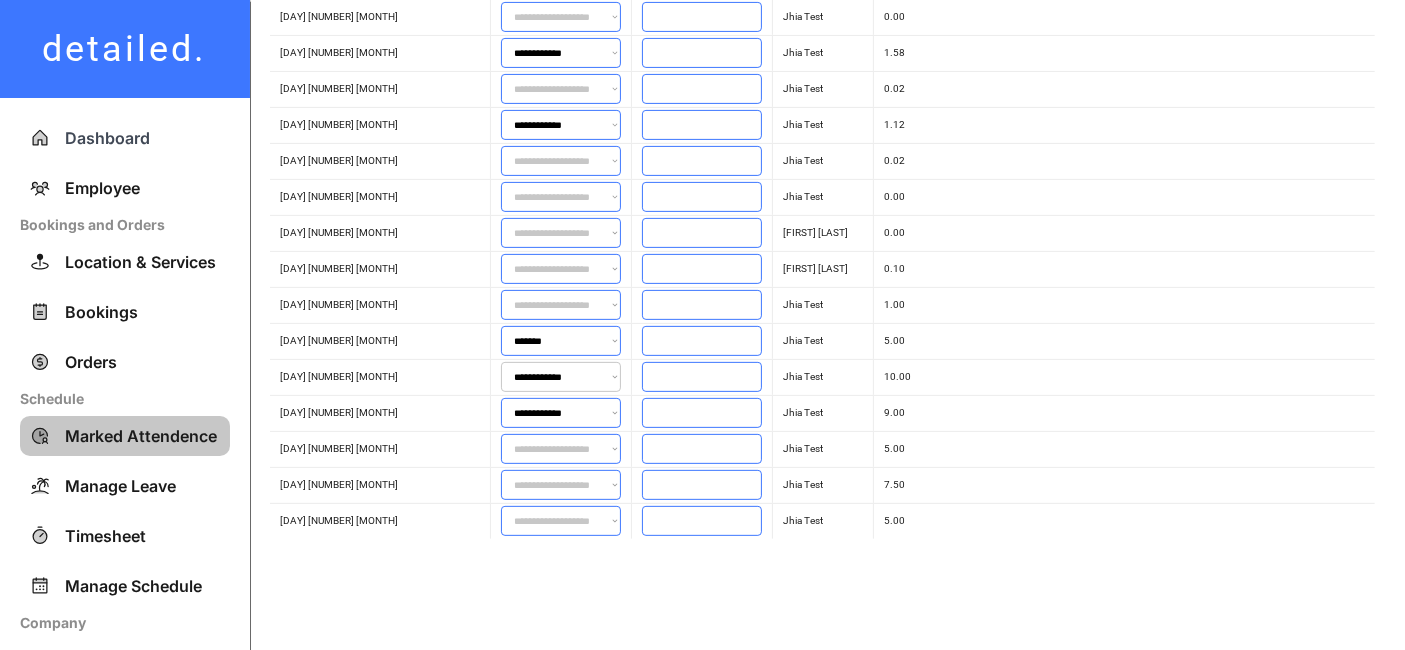 click on "**********" at bounding box center [561, 377] 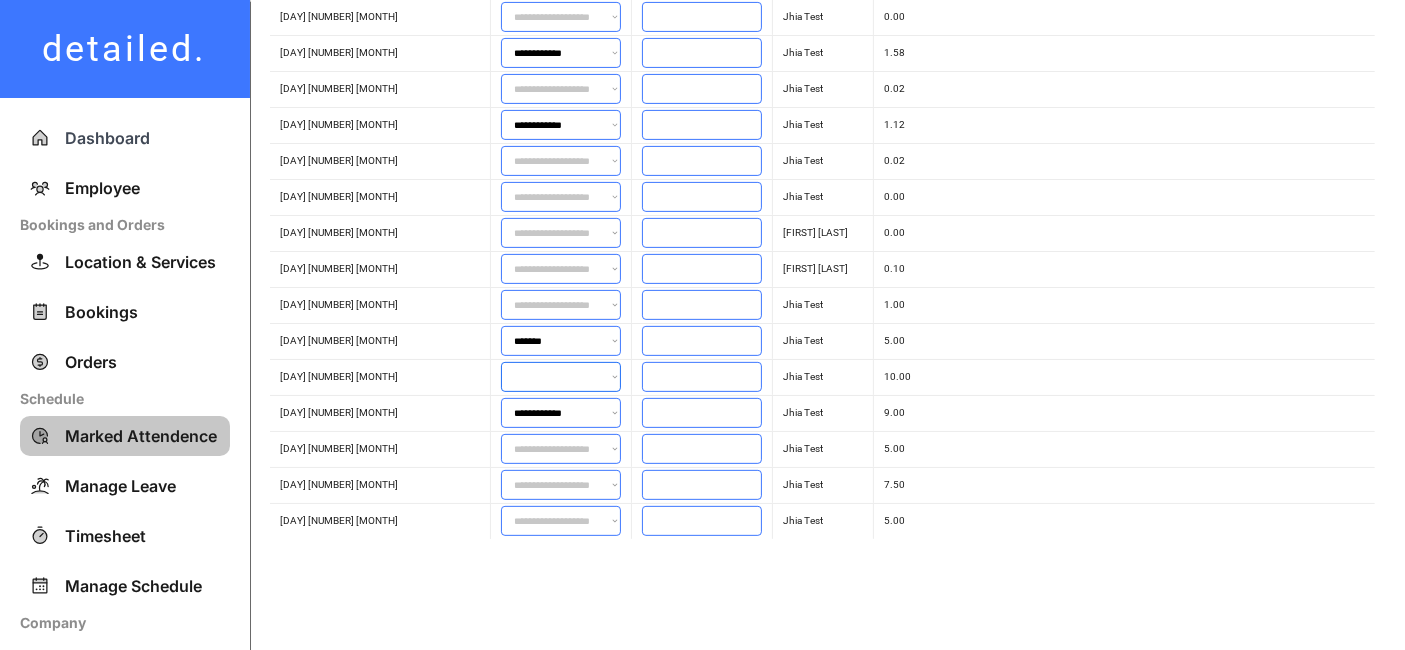 click on "**********" at bounding box center (561, 377) 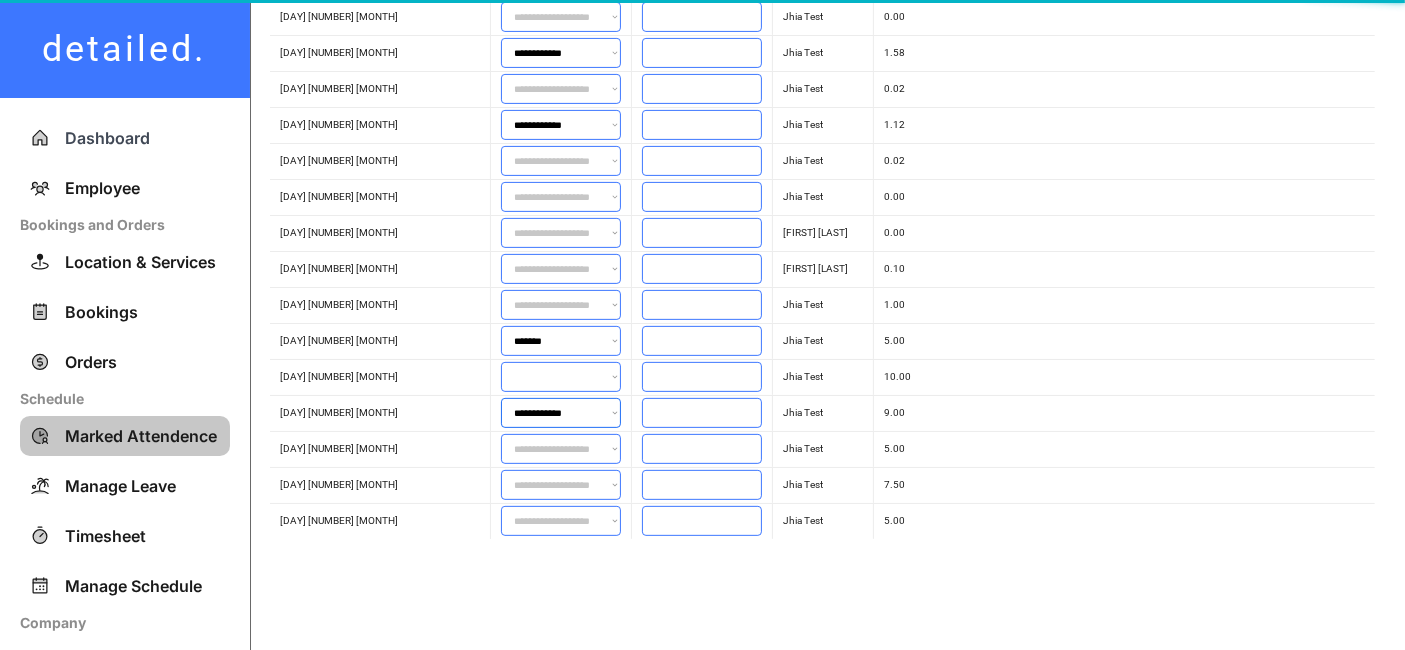 click on "**********" at bounding box center [561, 413] 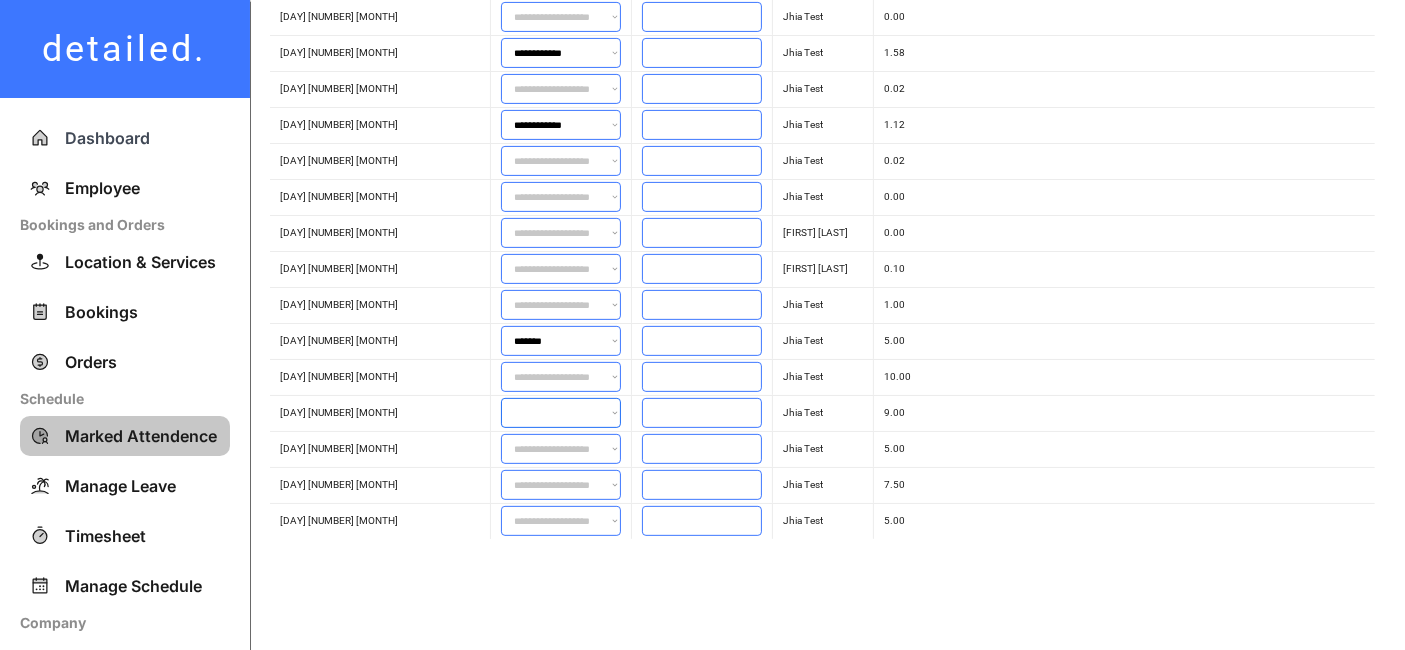click on "**********" at bounding box center [561, 413] 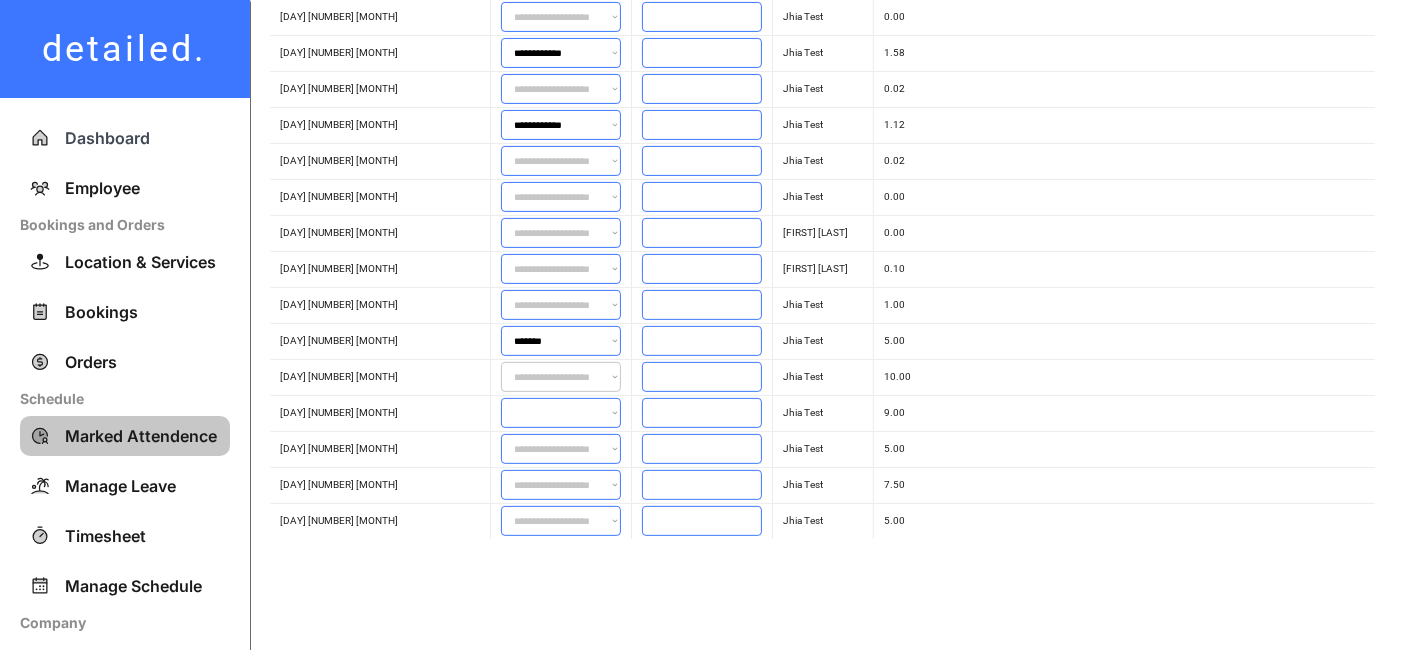 select on "**********" 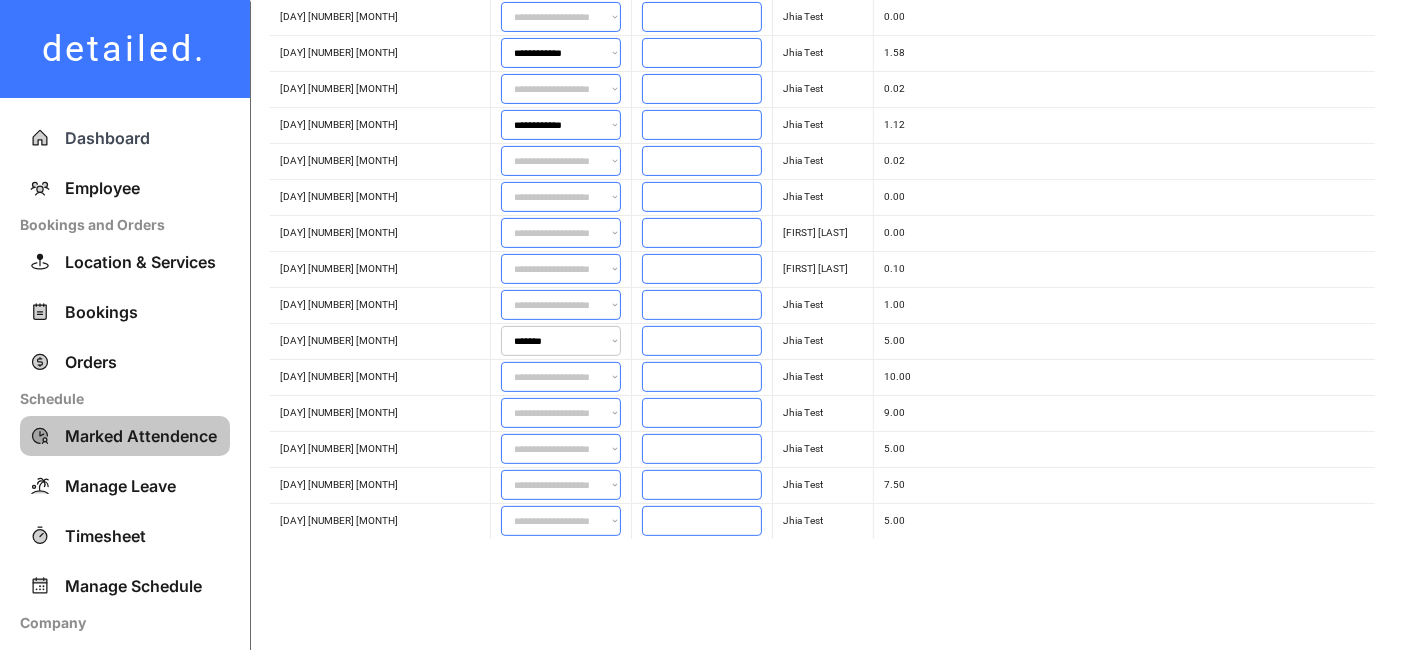 click on "**********" at bounding box center (561, 341) 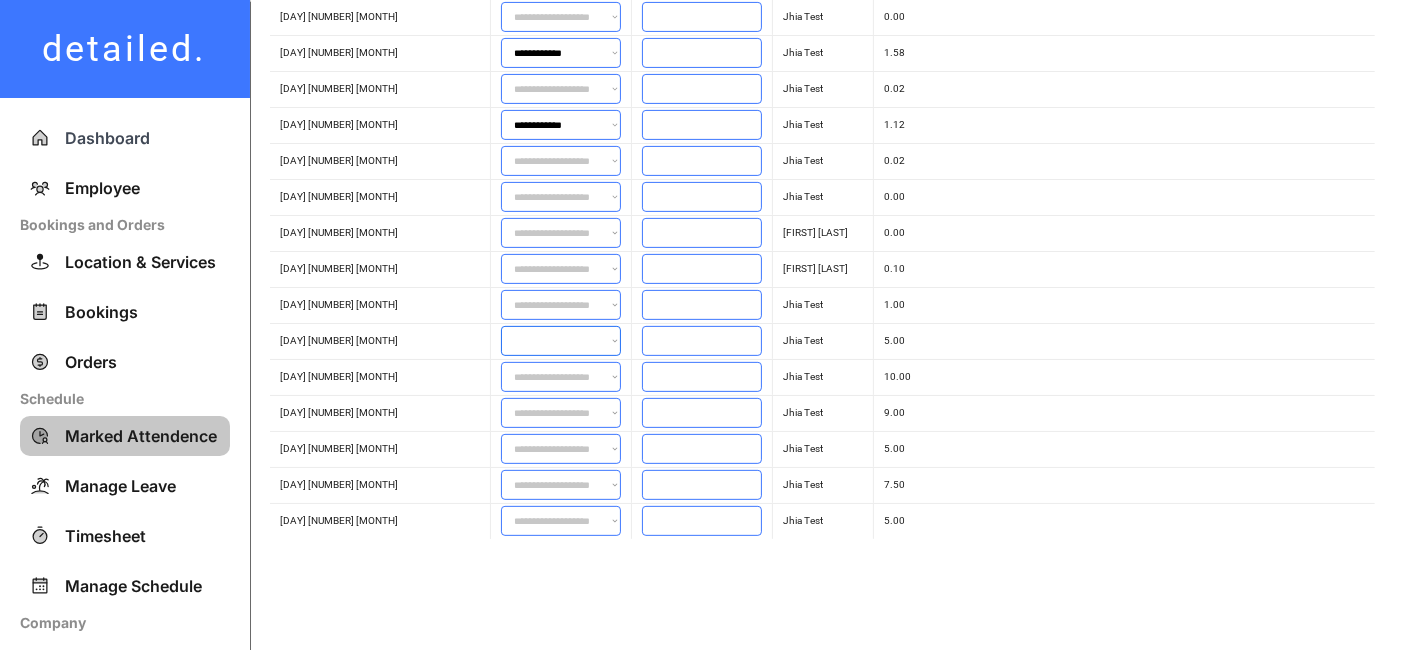 click on "**********" at bounding box center (561, 341) 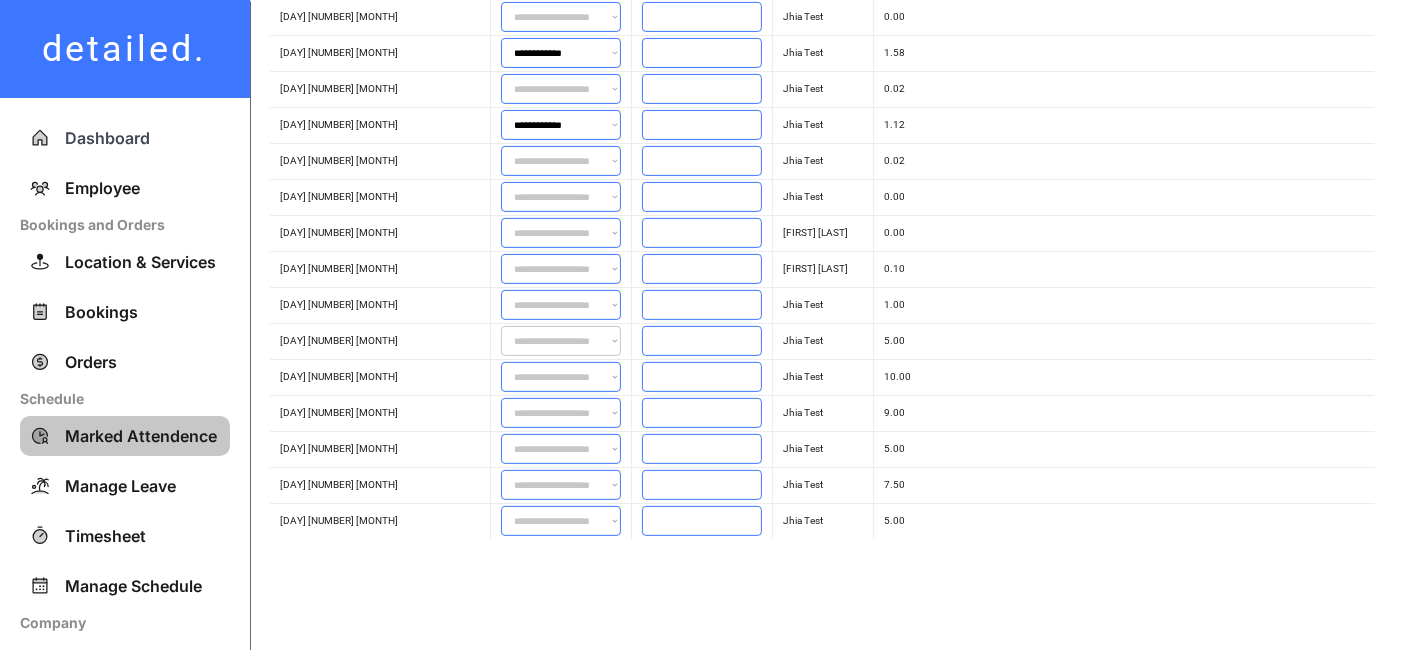 click on "**********" at bounding box center (561, 341) 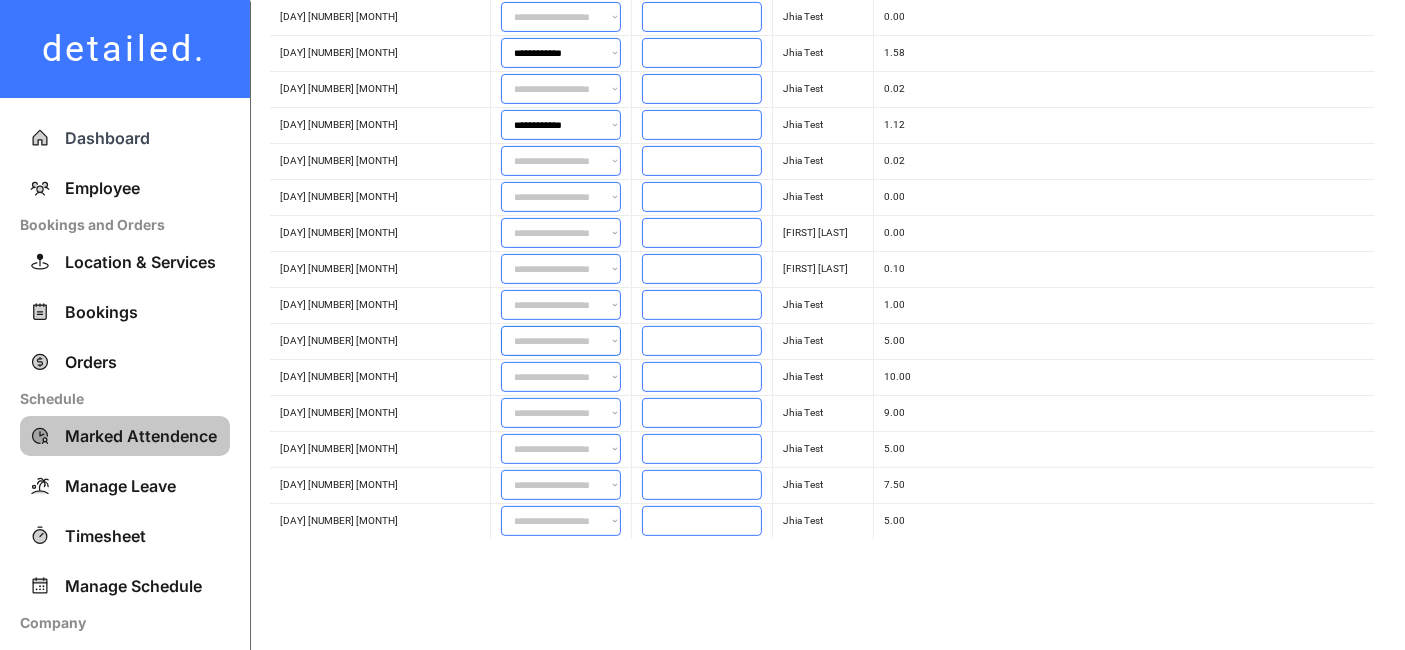 select on "**********" 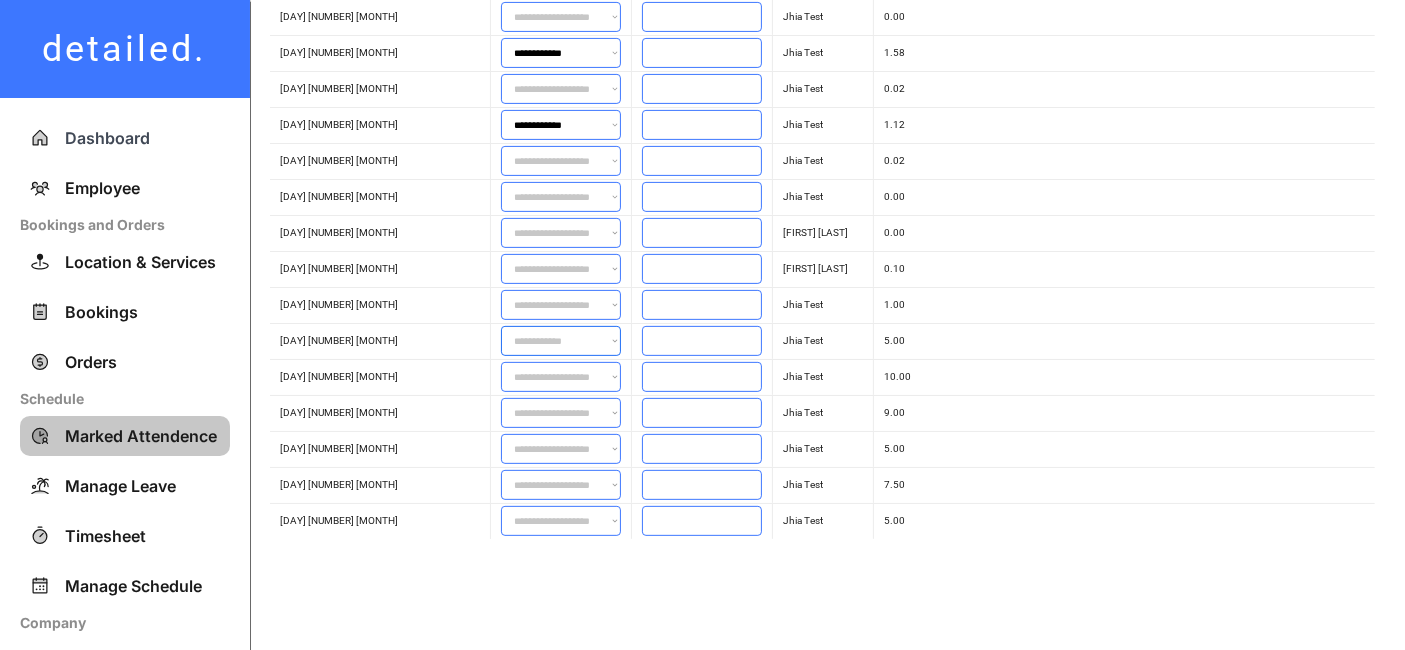 click on "**********" at bounding box center (561, 341) 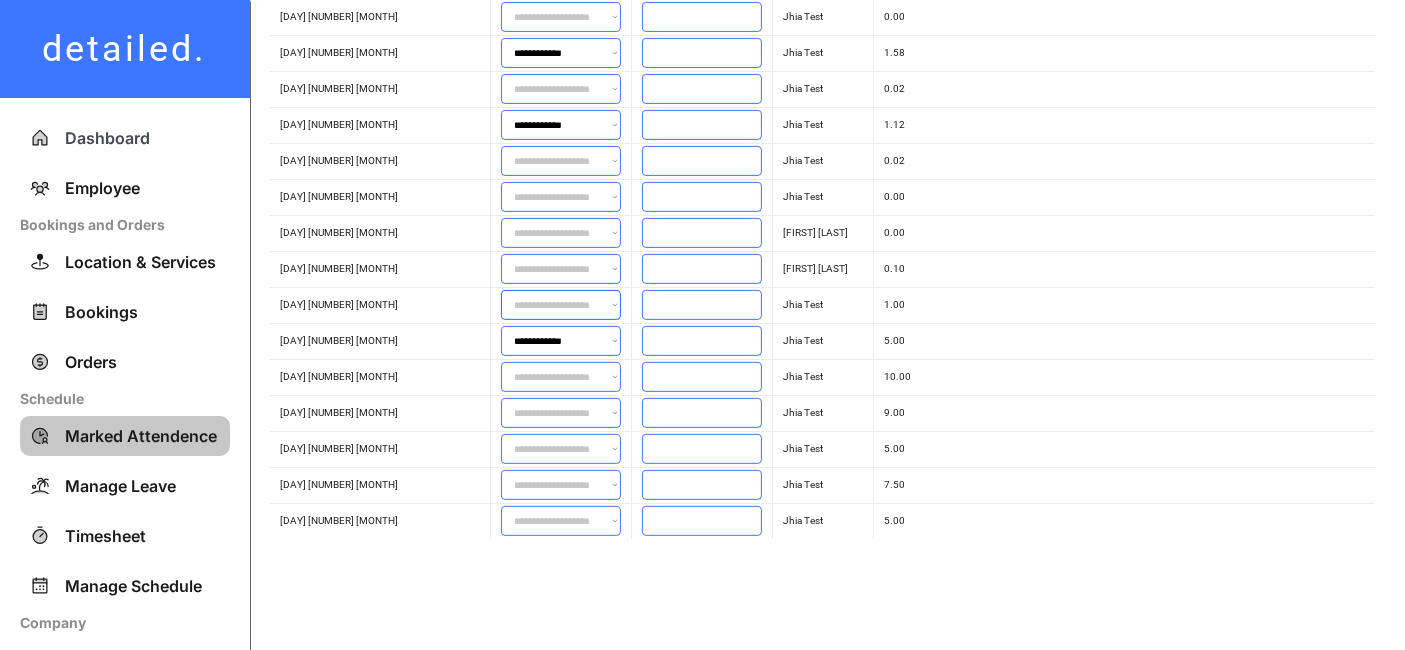 click on "**********" at bounding box center (561, 305) 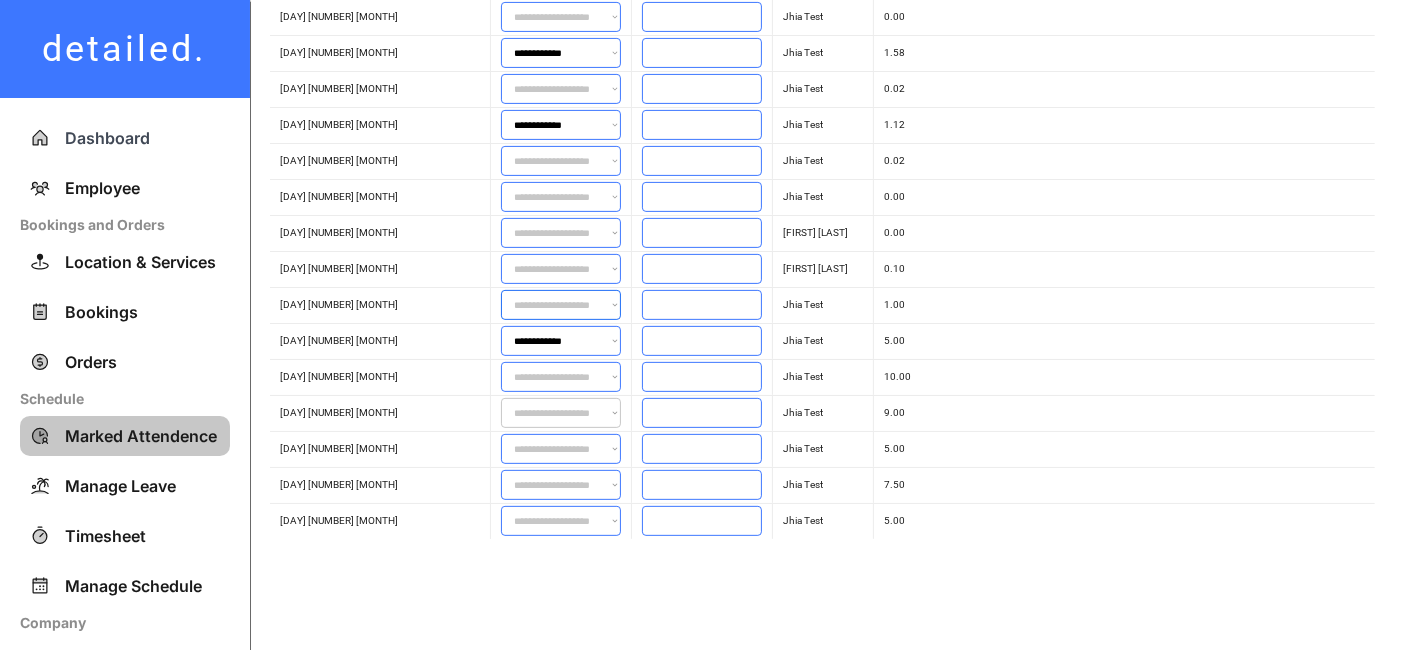 select on "**********" 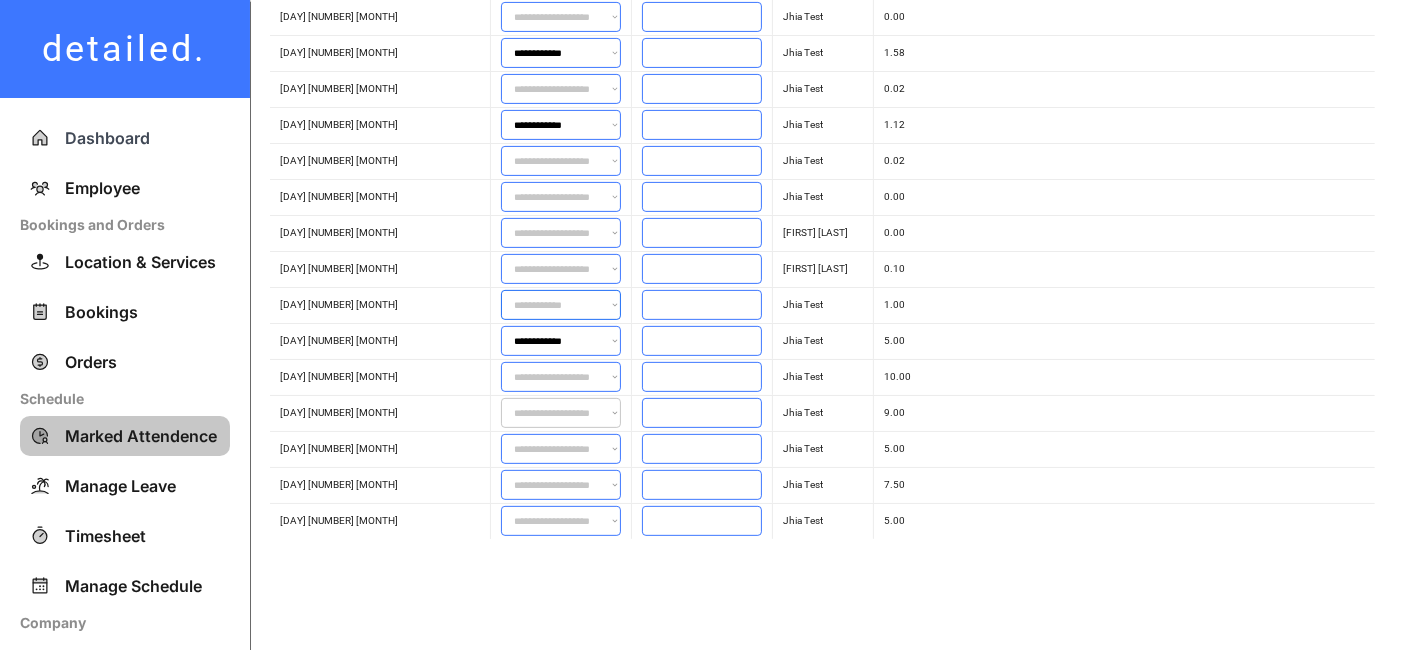 click on "**********" at bounding box center (561, 305) 